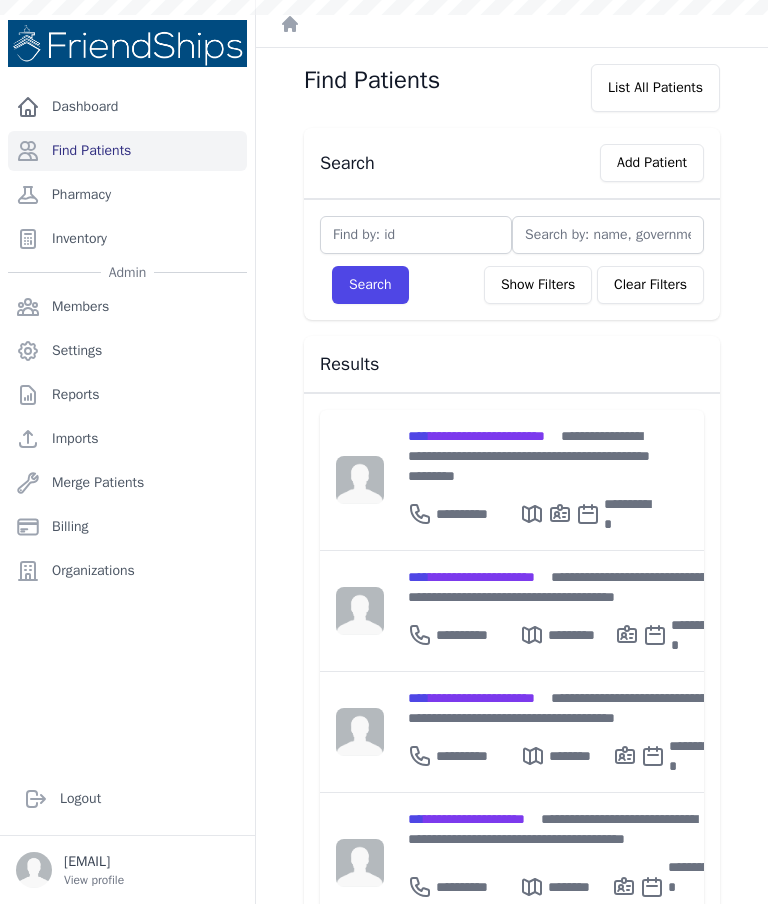scroll, scrollTop: 0, scrollLeft: 0, axis: both 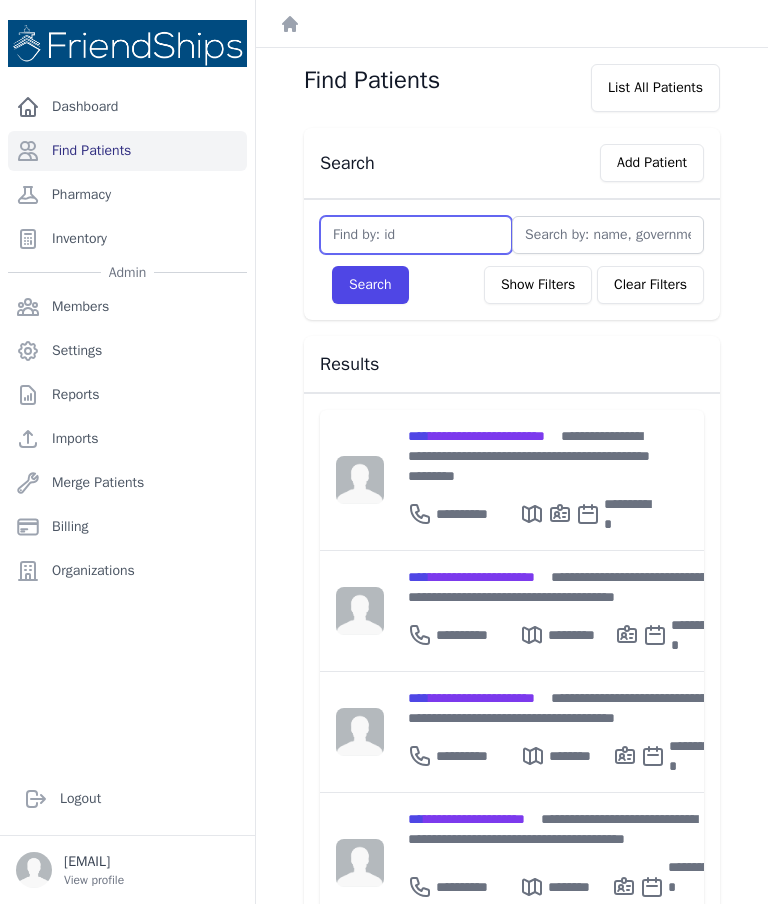 click at bounding box center [416, 235] 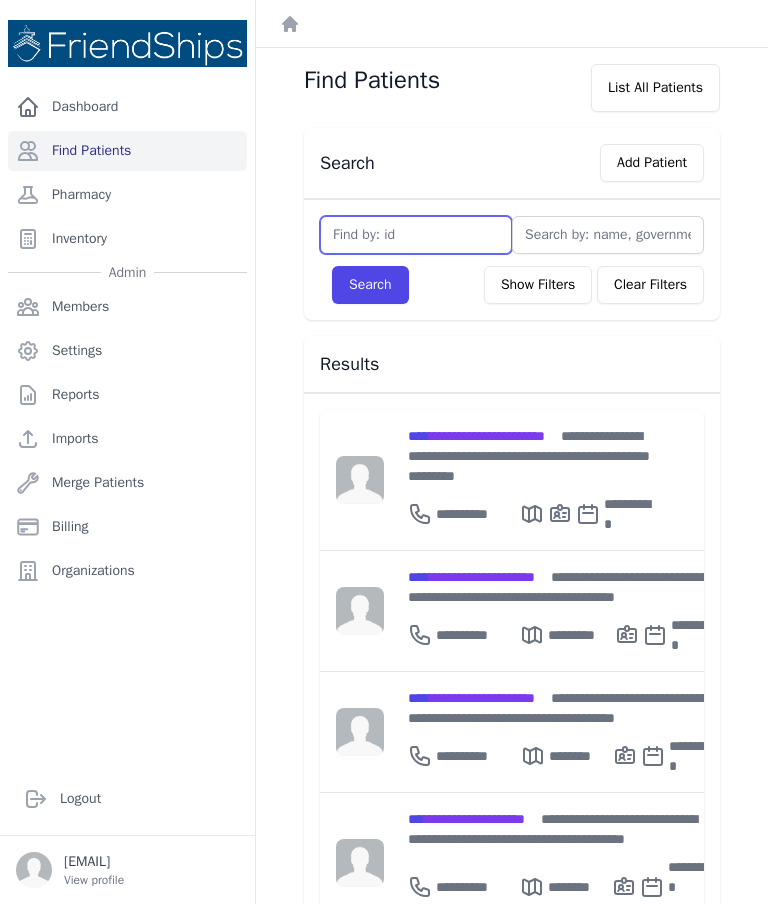 type on "2" 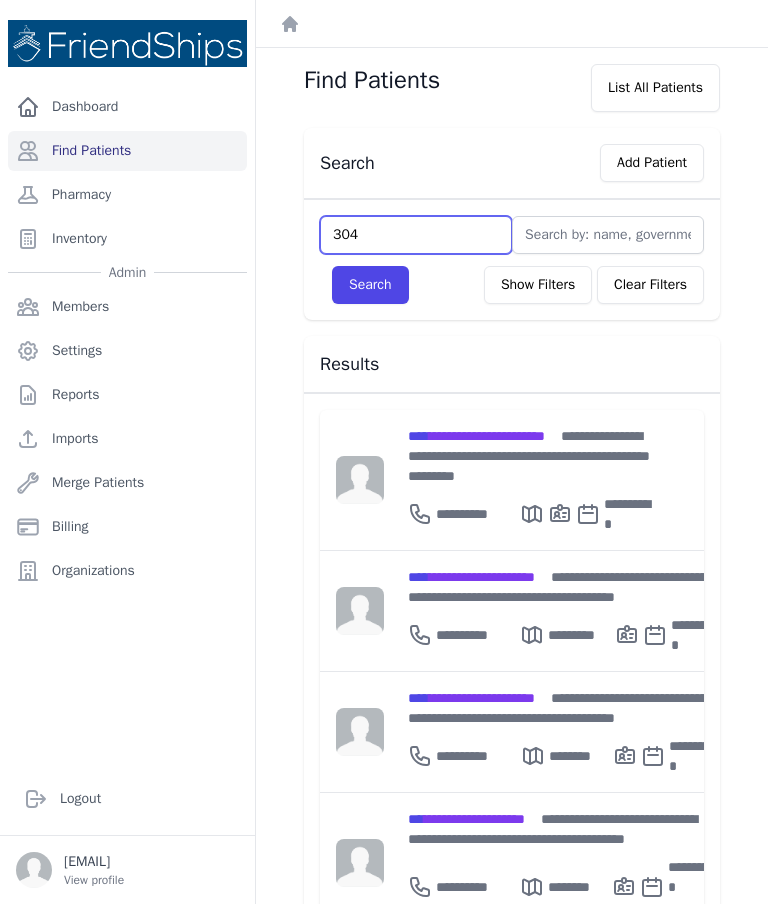 type on "304" 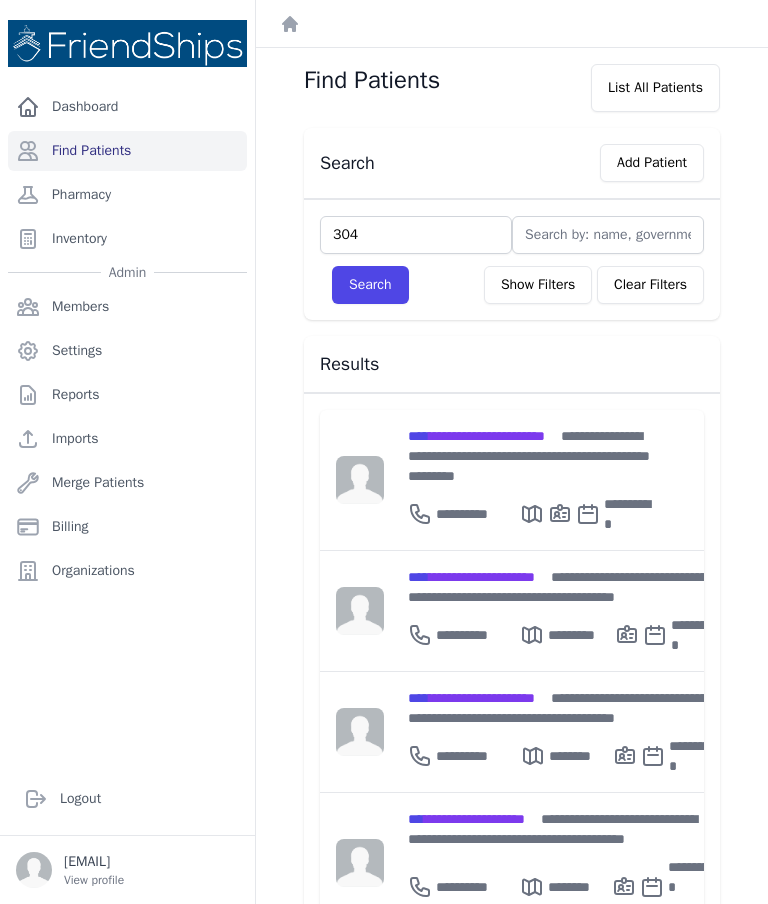 click on "Search" at bounding box center (370, 285) 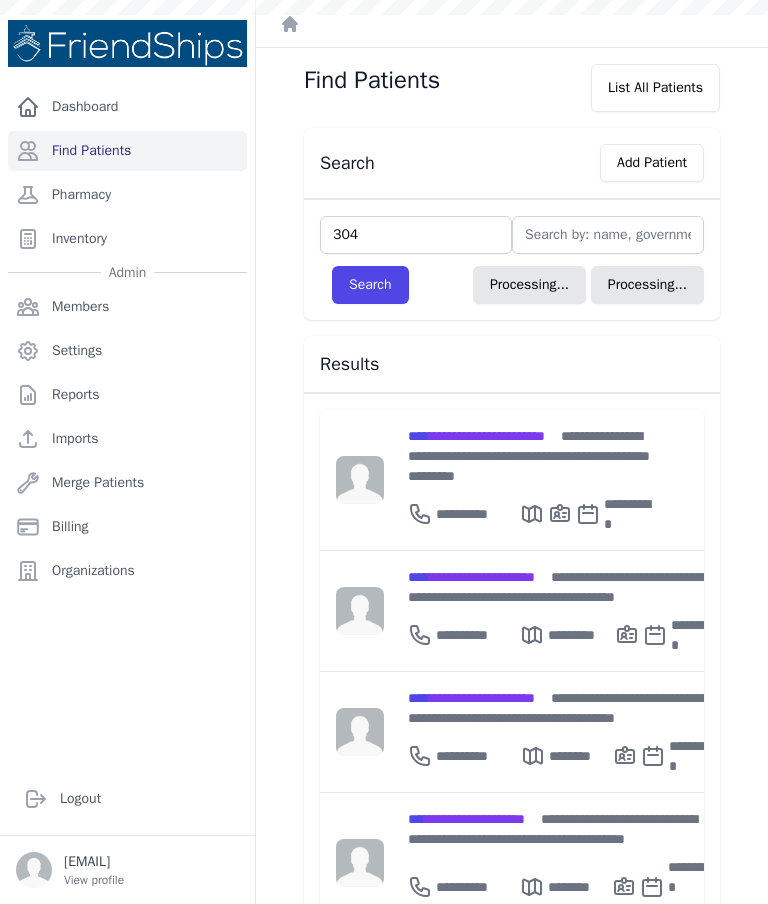 type 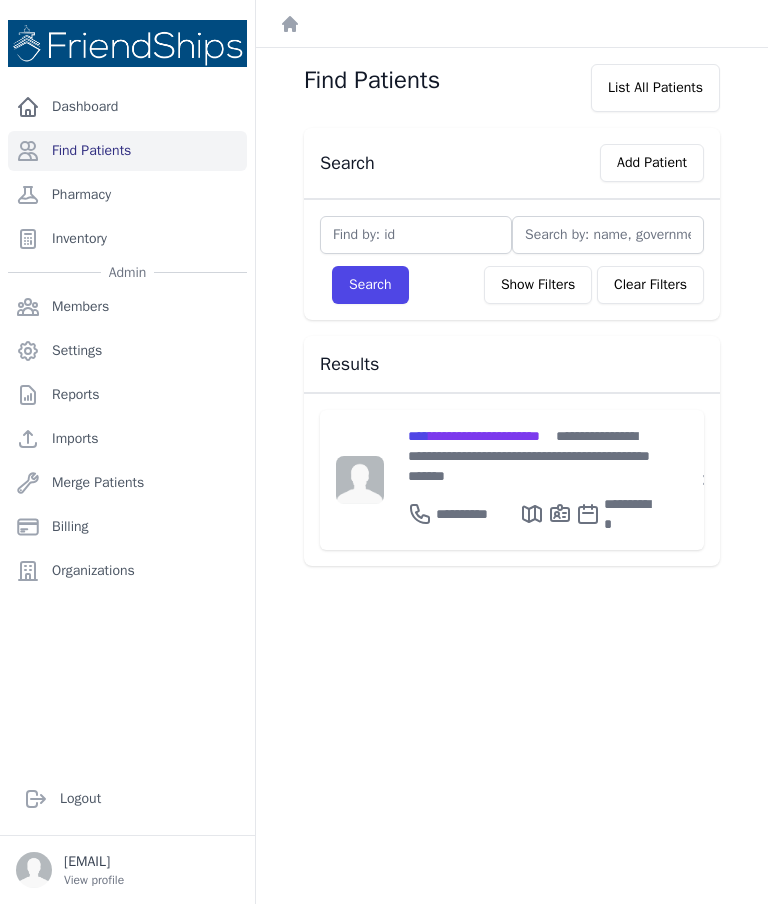 click on "**********" at bounding box center [530, 456] 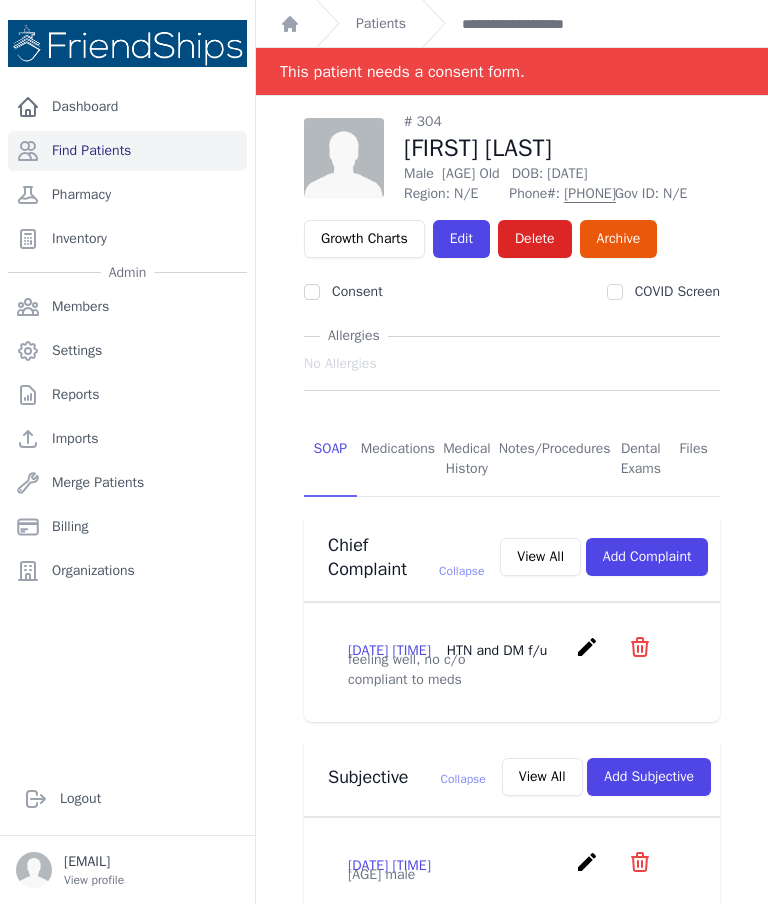 click on "Edit" at bounding box center (461, 239) 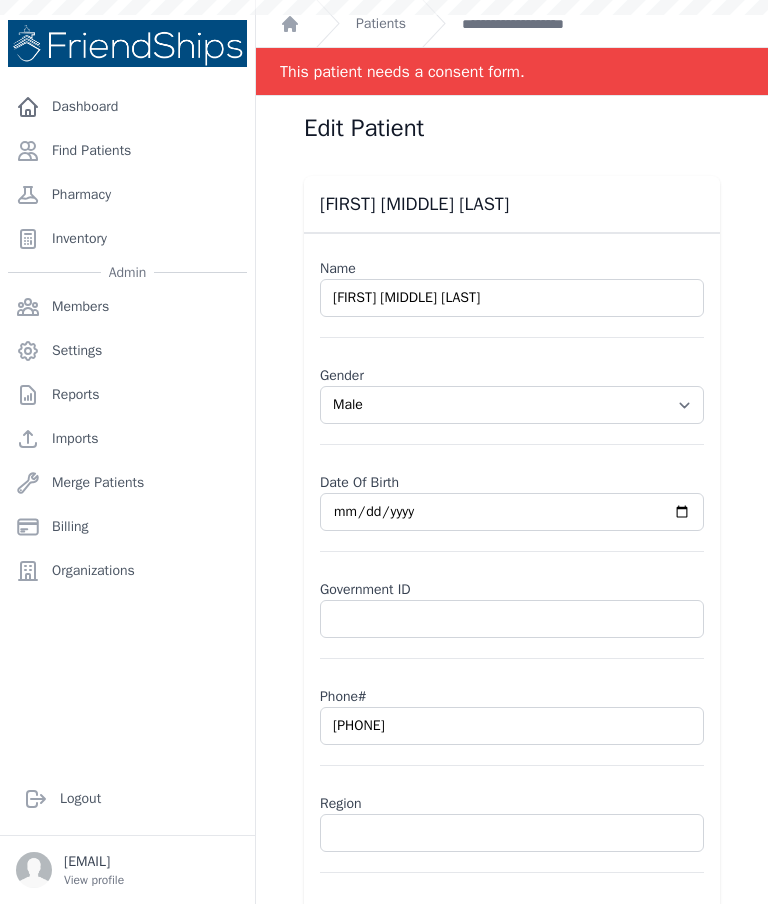 scroll, scrollTop: 0, scrollLeft: 0, axis: both 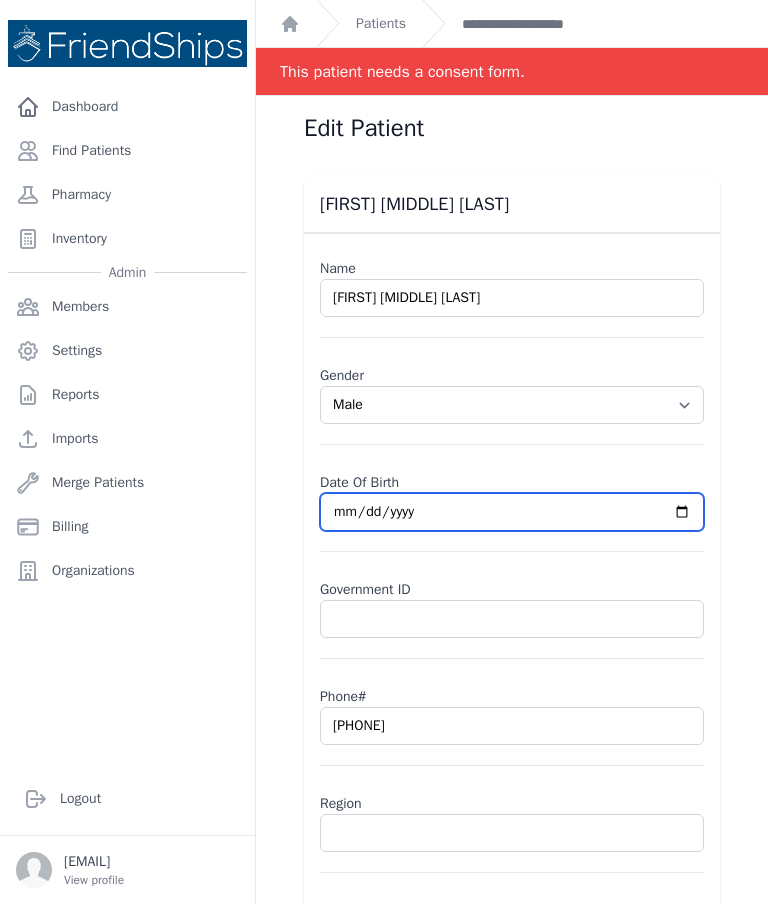 click on "1974-01-05" at bounding box center (512, 512) 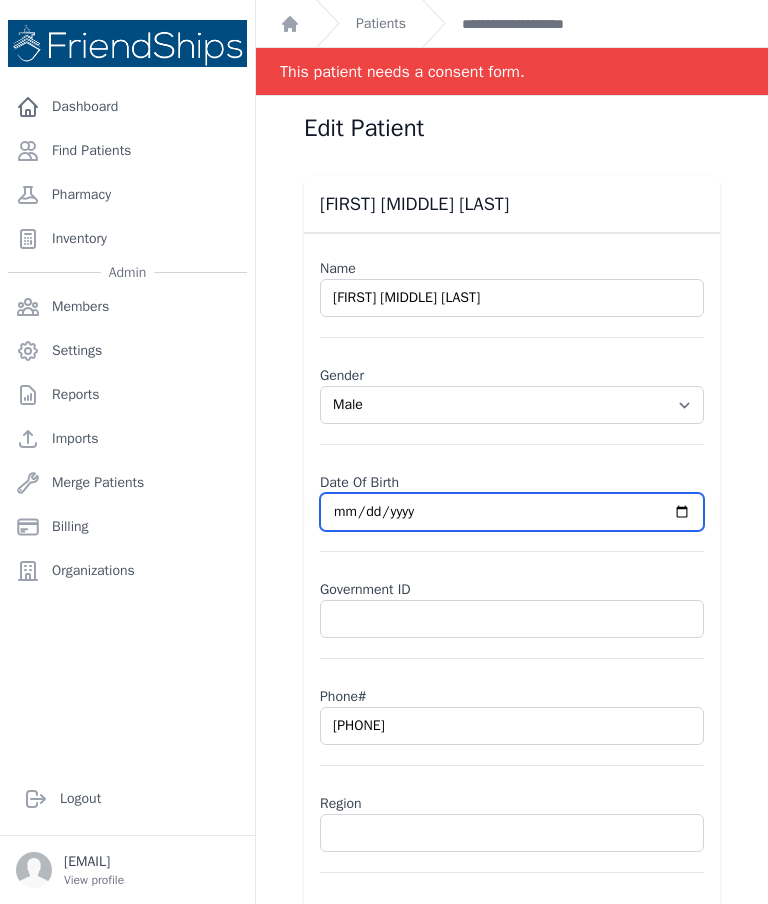 type on "1974-05-05" 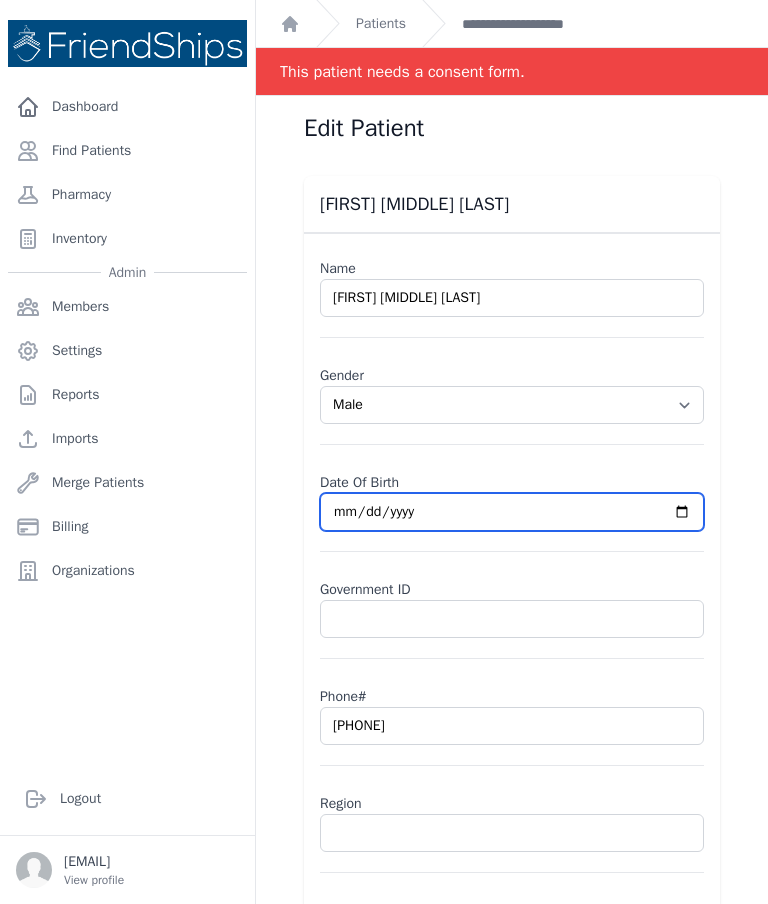 select on "male" 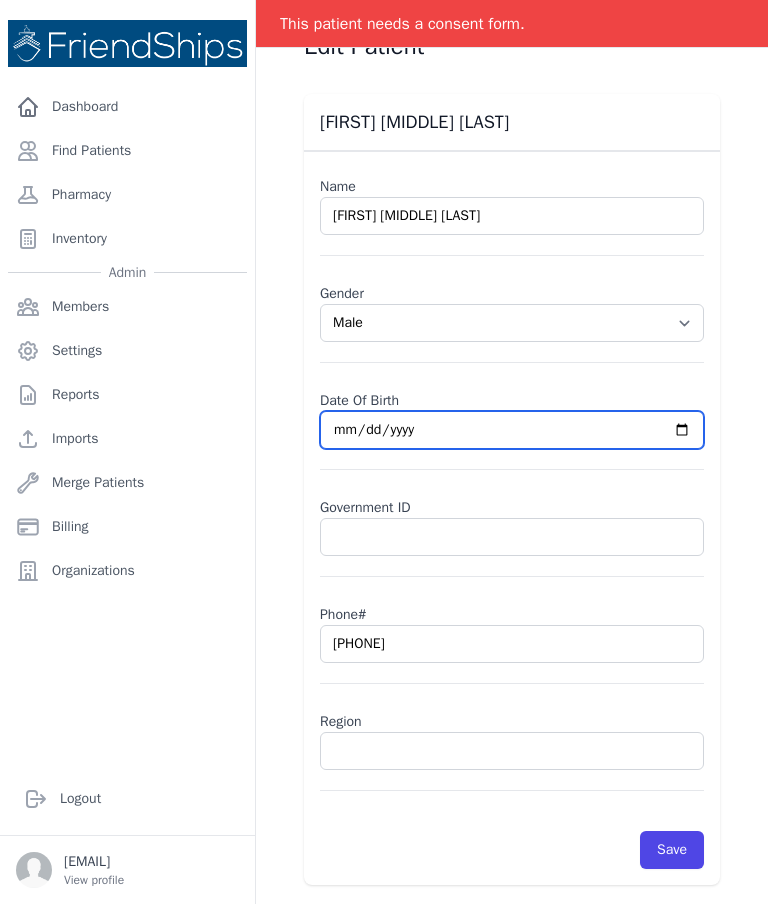 scroll, scrollTop: 83, scrollLeft: 0, axis: vertical 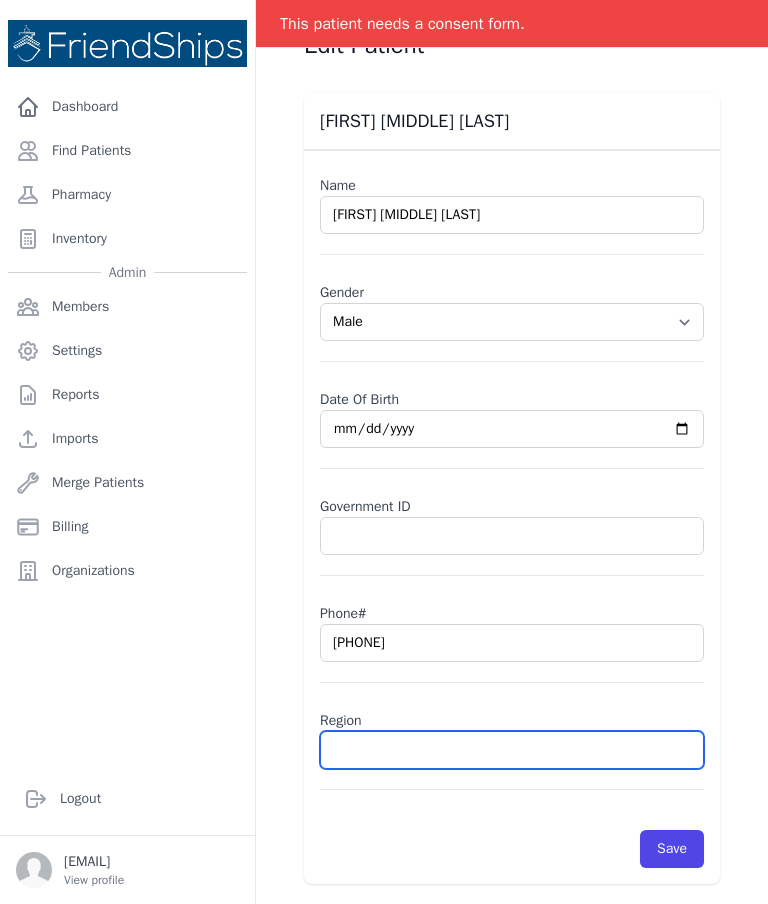 click at bounding box center (512, 750) 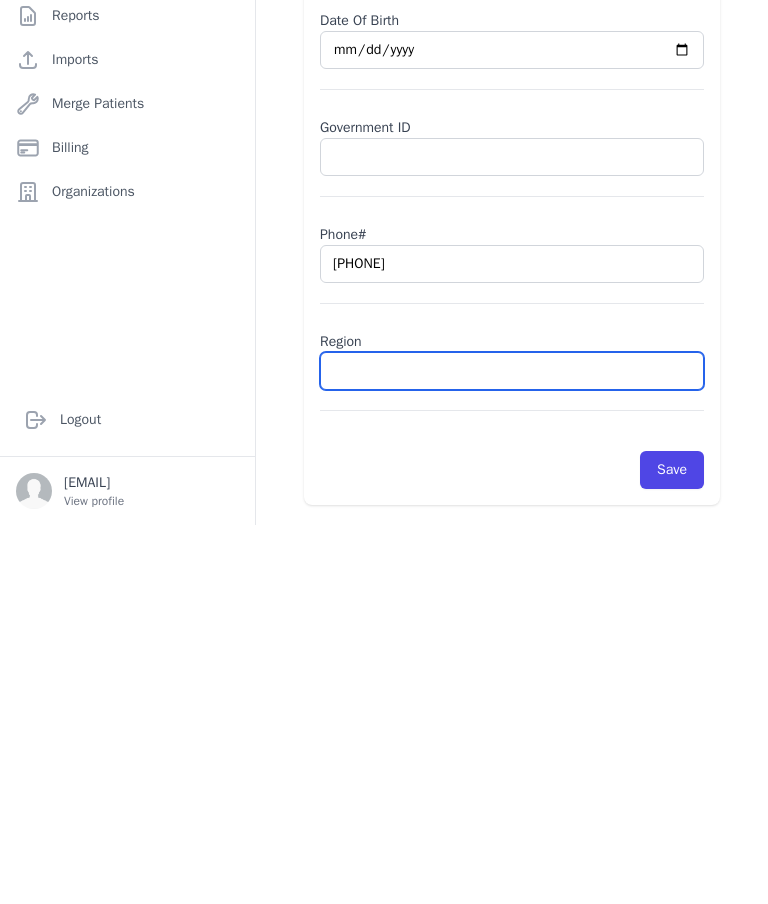 type on "H" 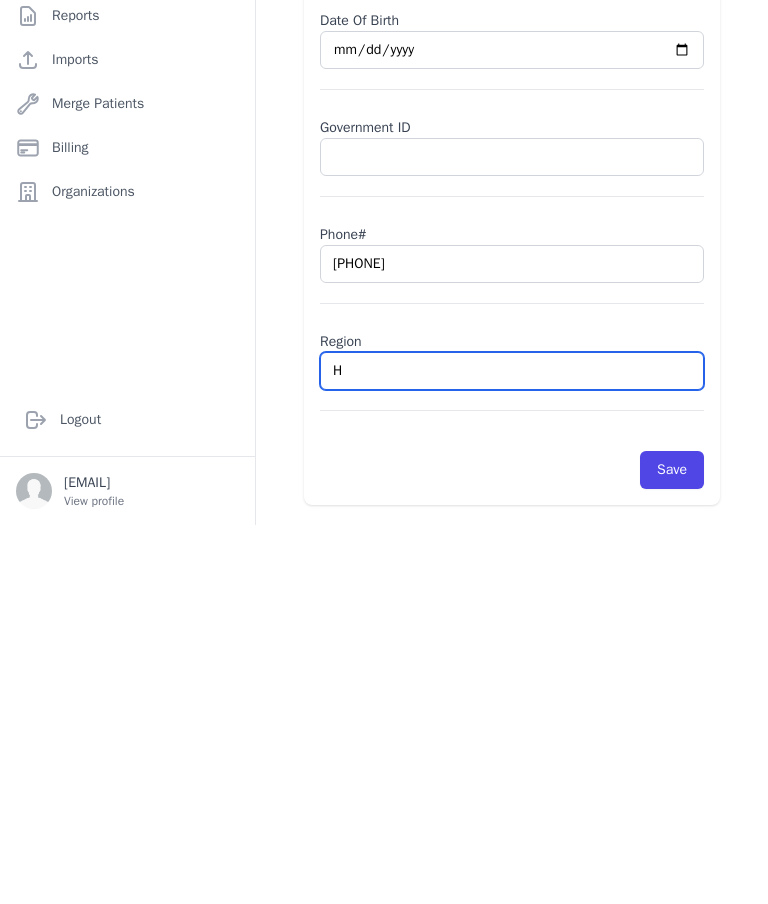 select on "male" 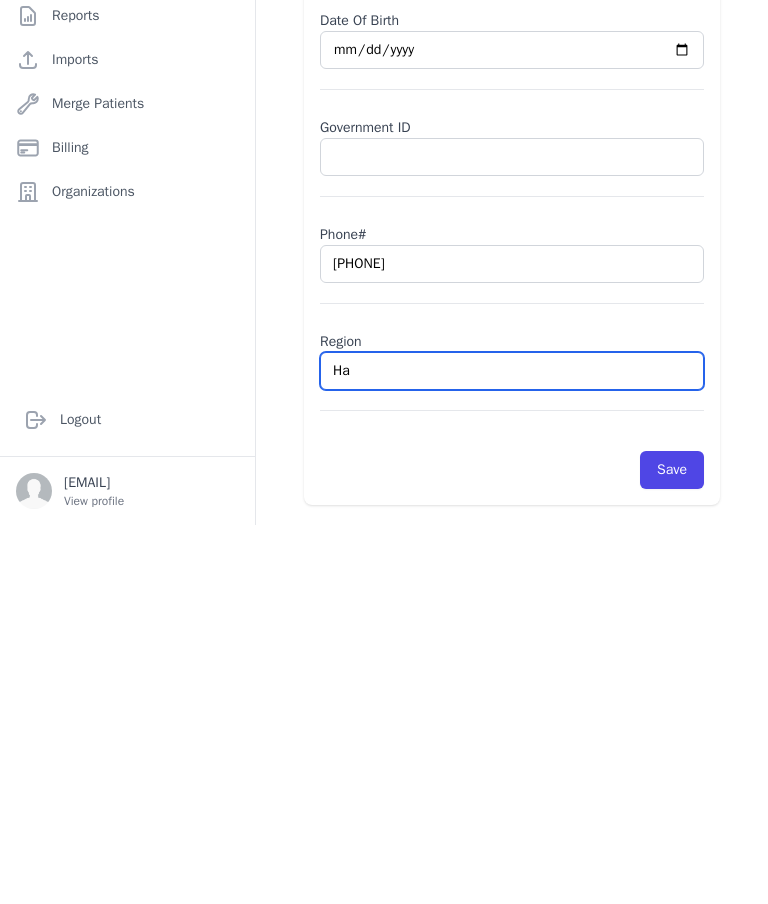 type on "Ham" 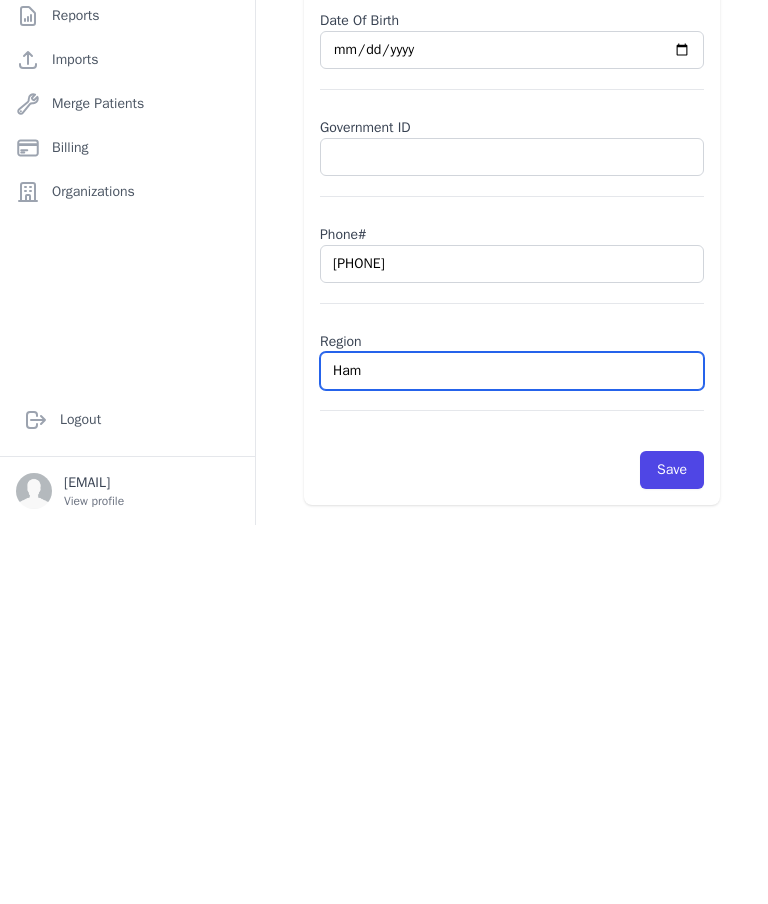select on "male" 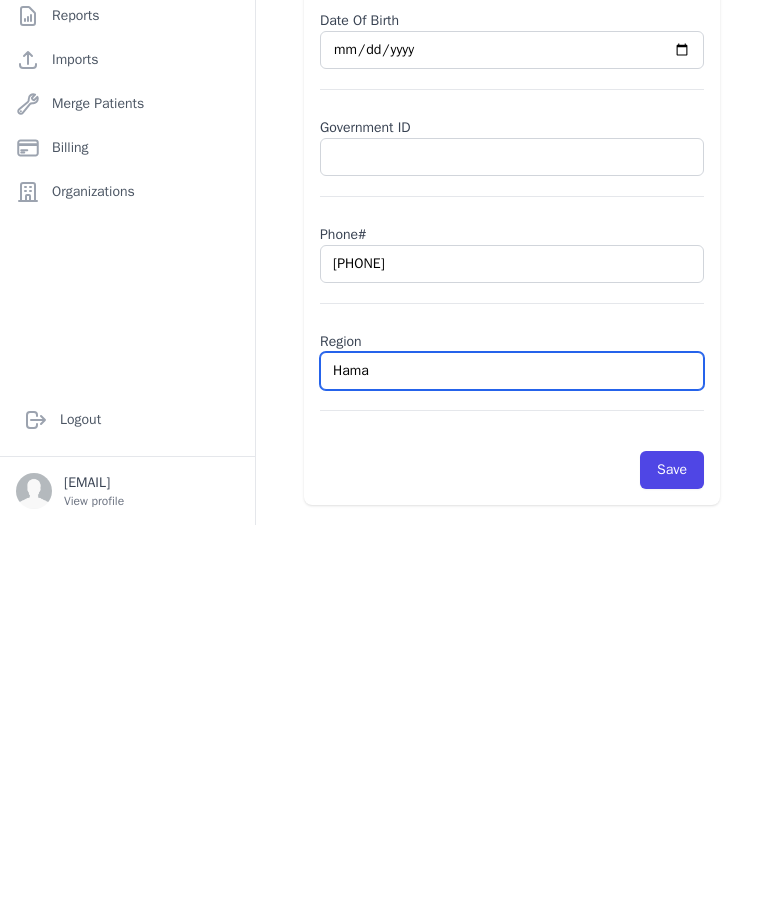select on "male" 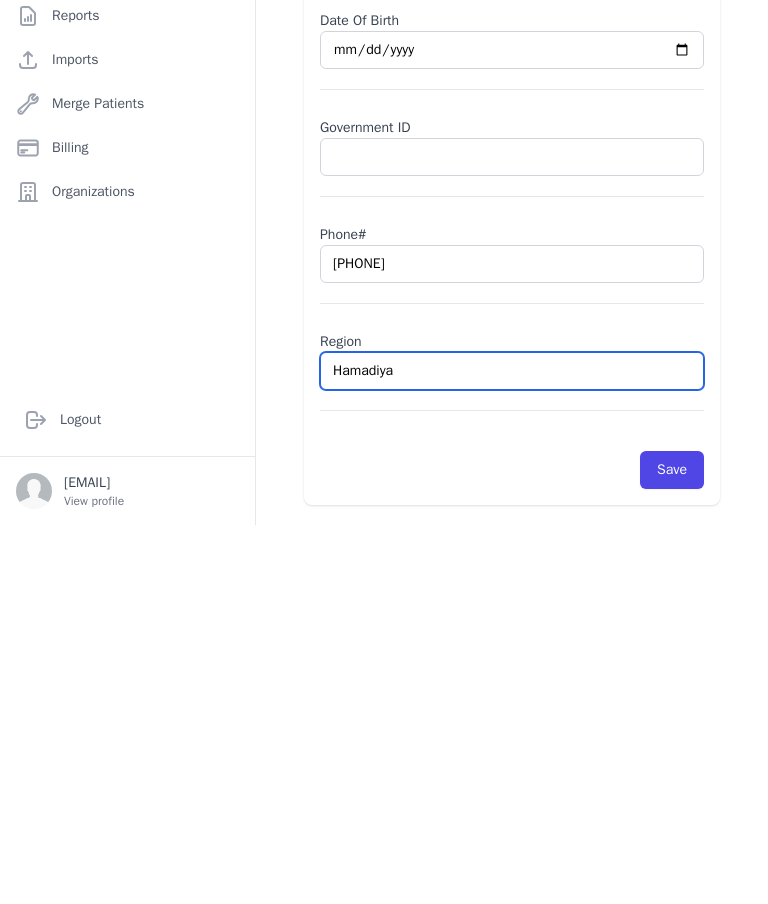 type on "Hamadiya" 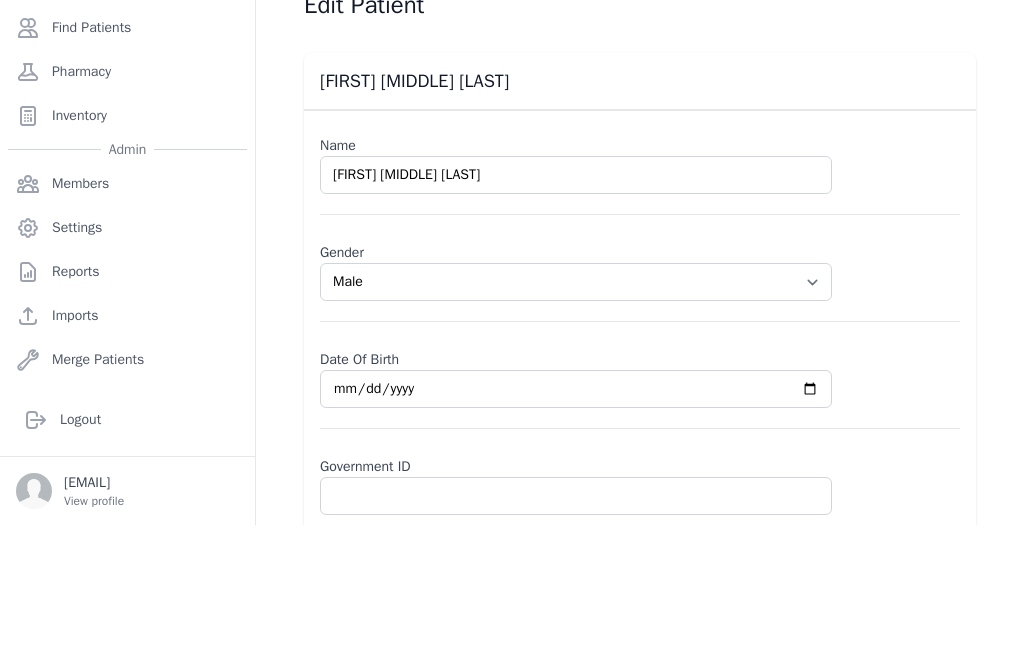 scroll, scrollTop: 256, scrollLeft: 0, axis: vertical 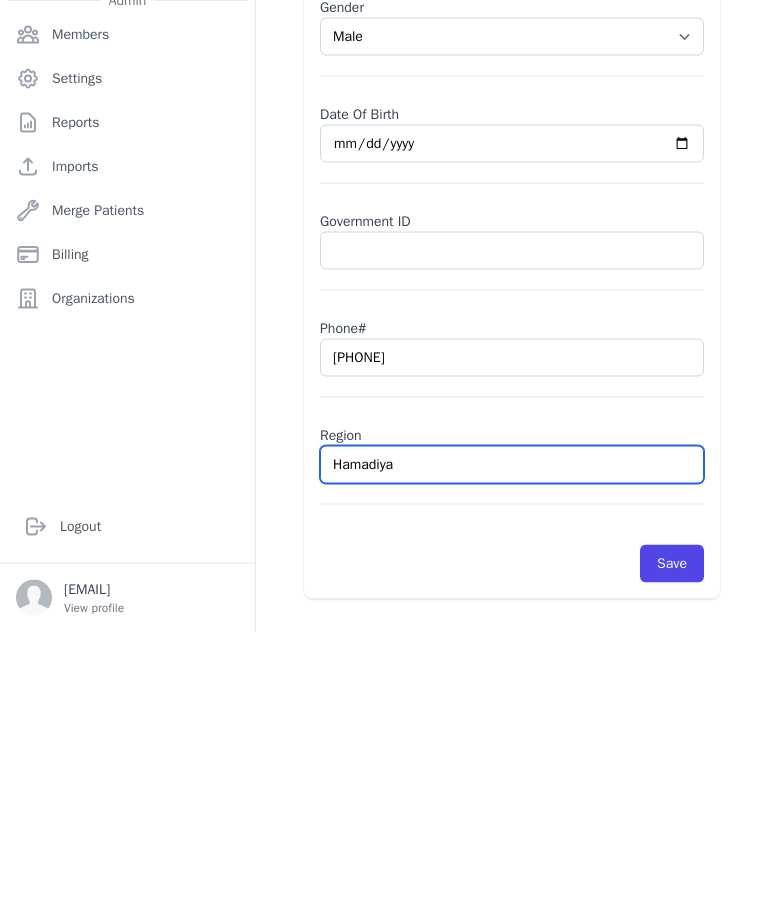 type on "Hamadiya" 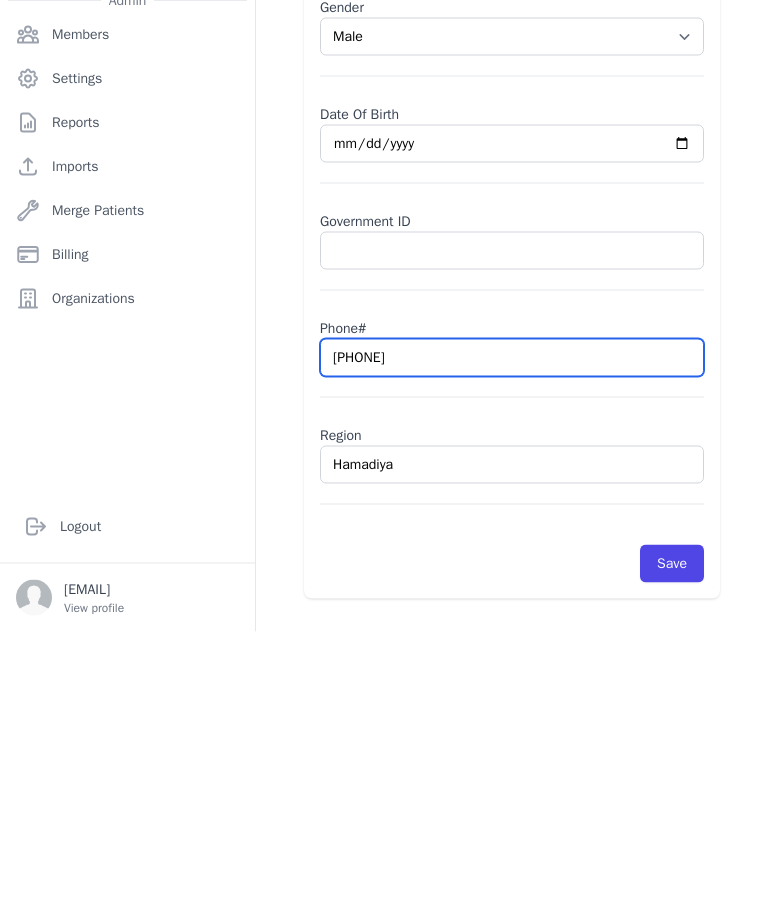click on "0994202841" at bounding box center (512, 630) 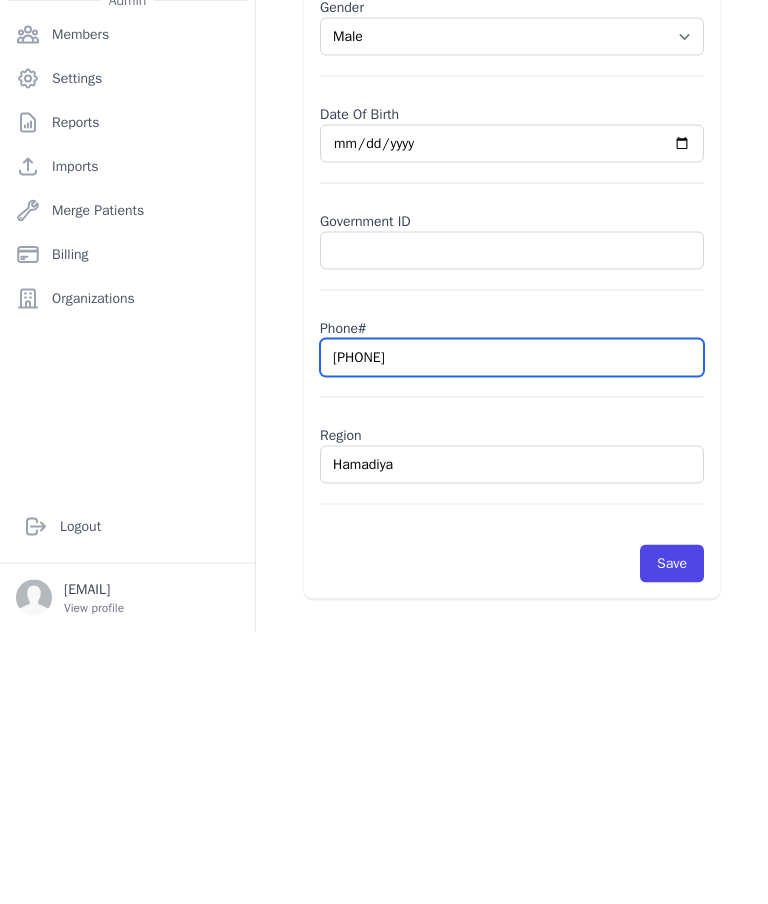 type on "09942028" 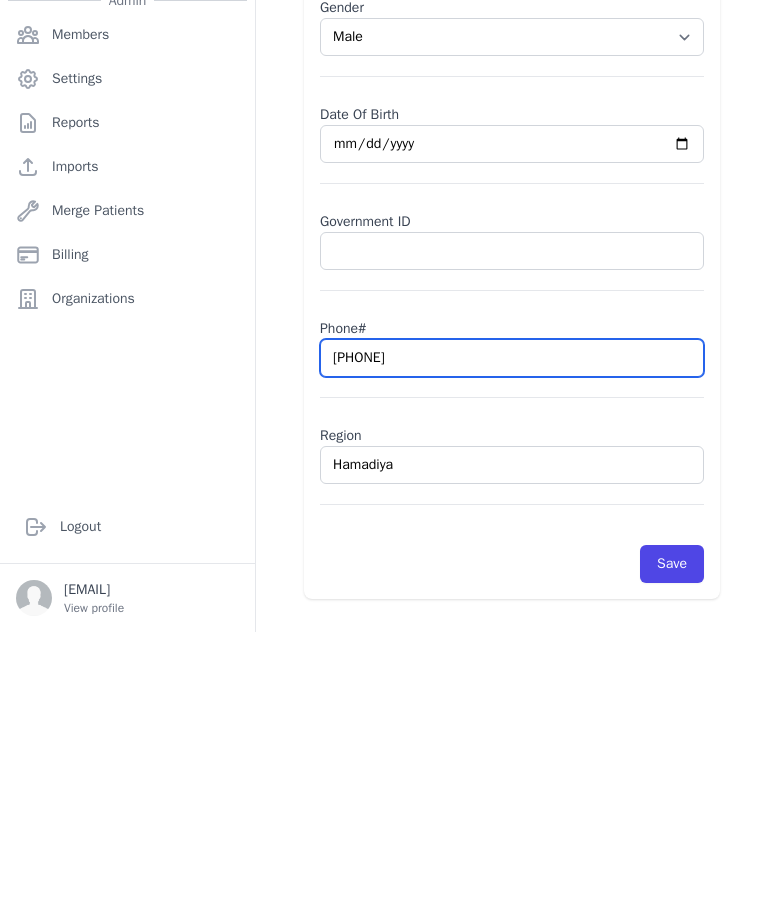 select on "male" 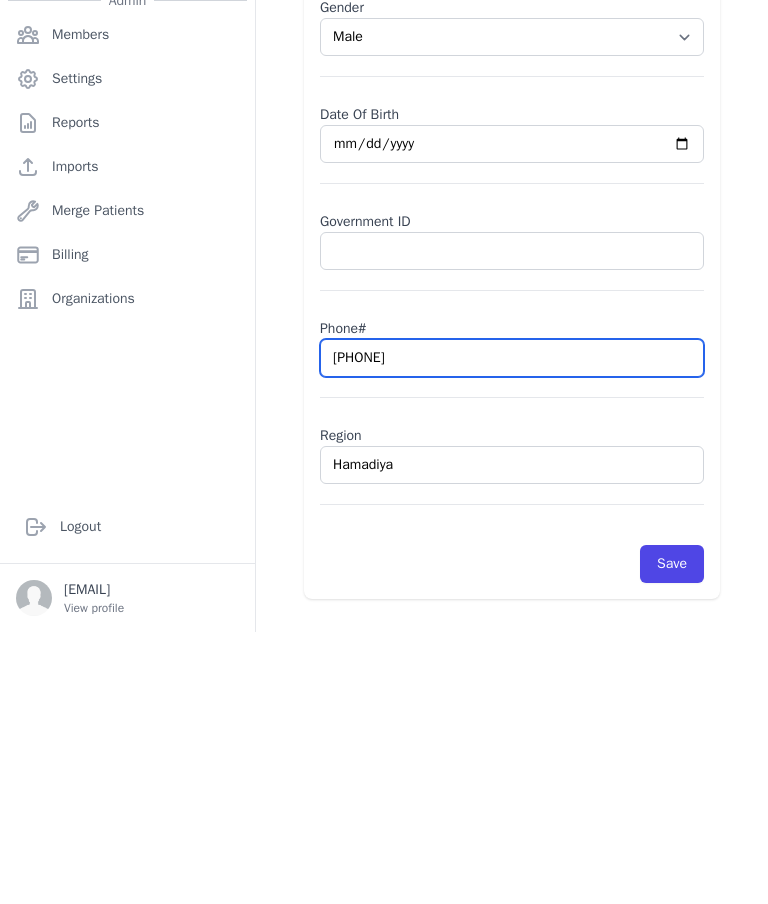 select on "male" 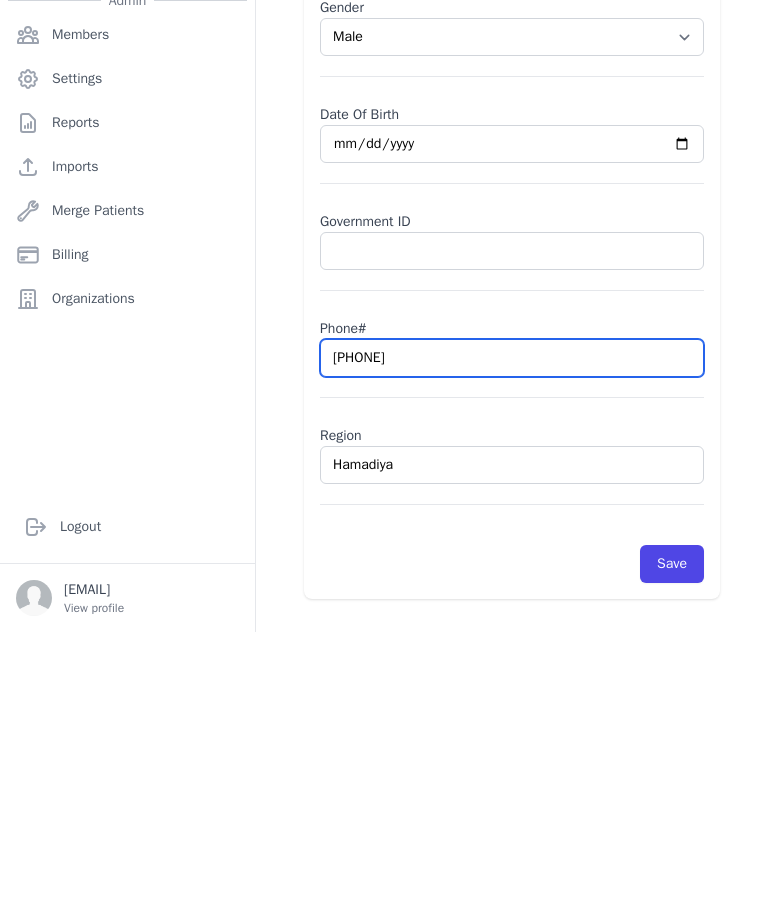scroll, scrollTop: 80, scrollLeft: 0, axis: vertical 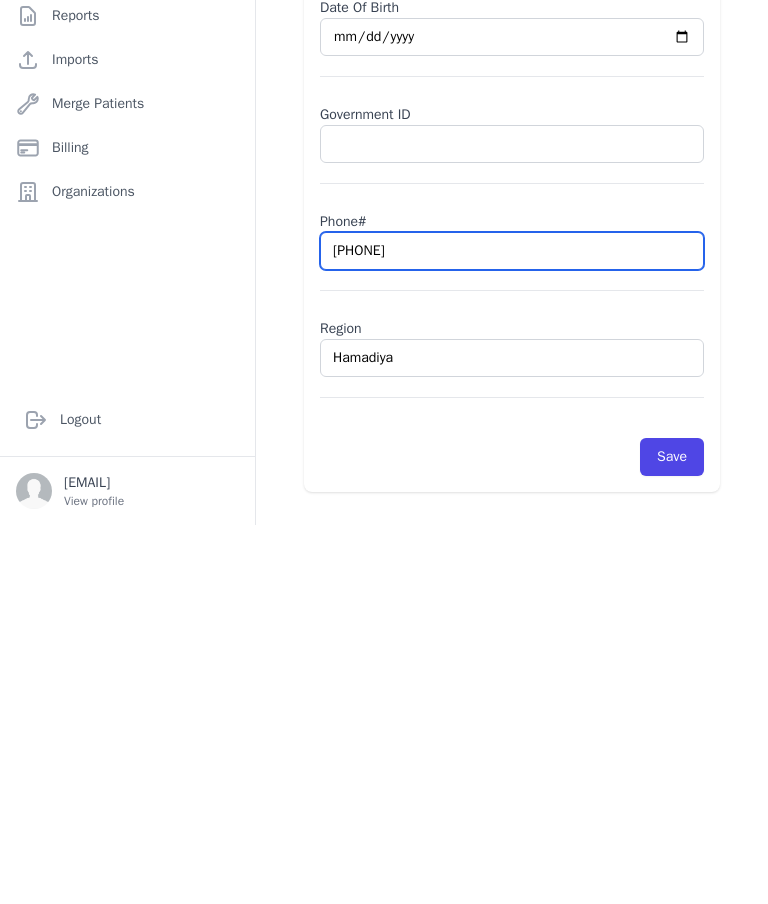 type on "[PHONE]" 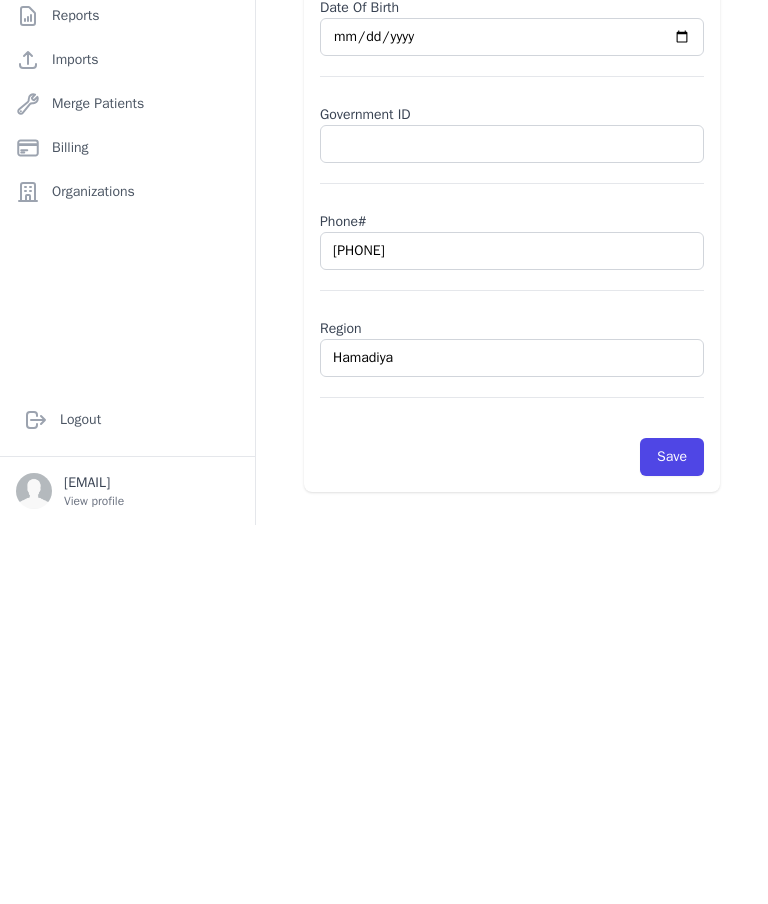 click on "Save" at bounding box center (672, 836) 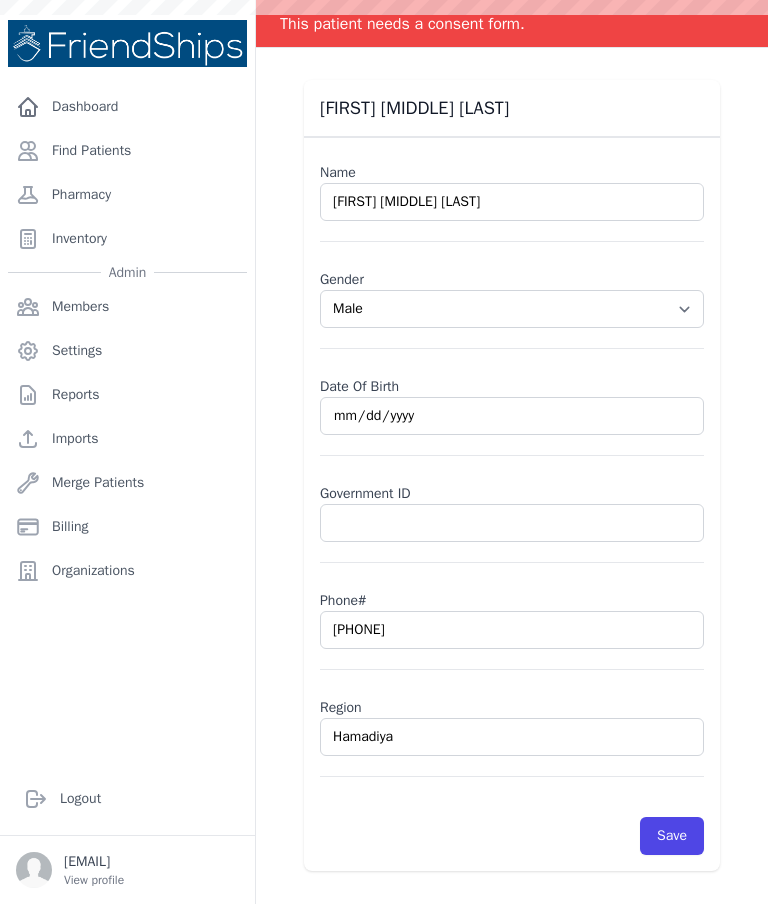 scroll, scrollTop: 0, scrollLeft: 0, axis: both 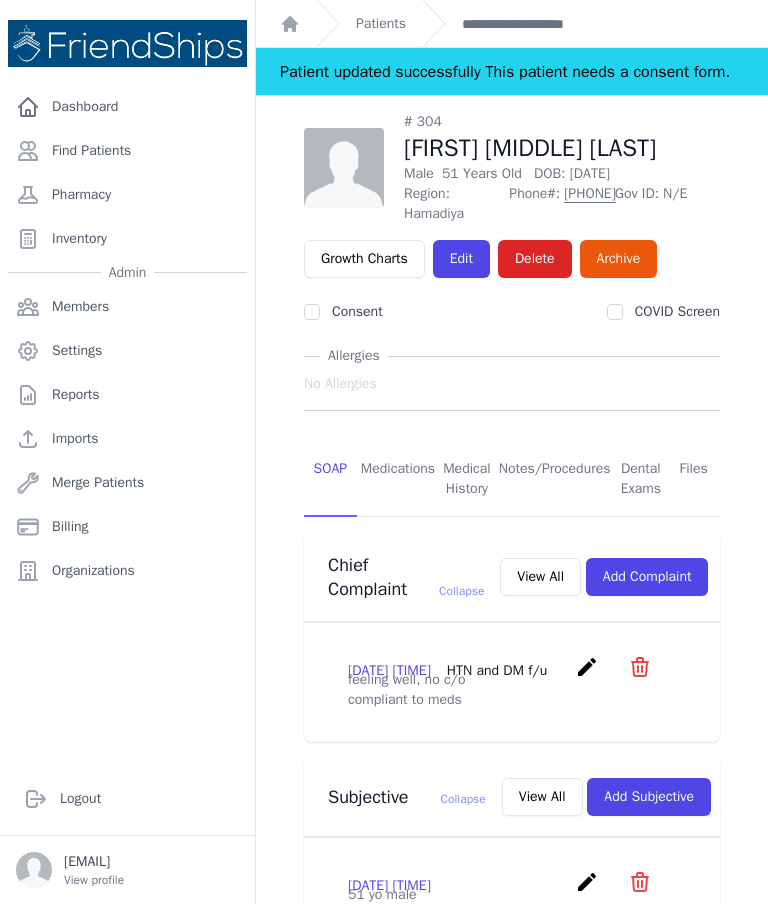 click on "Edit" at bounding box center [461, 259] 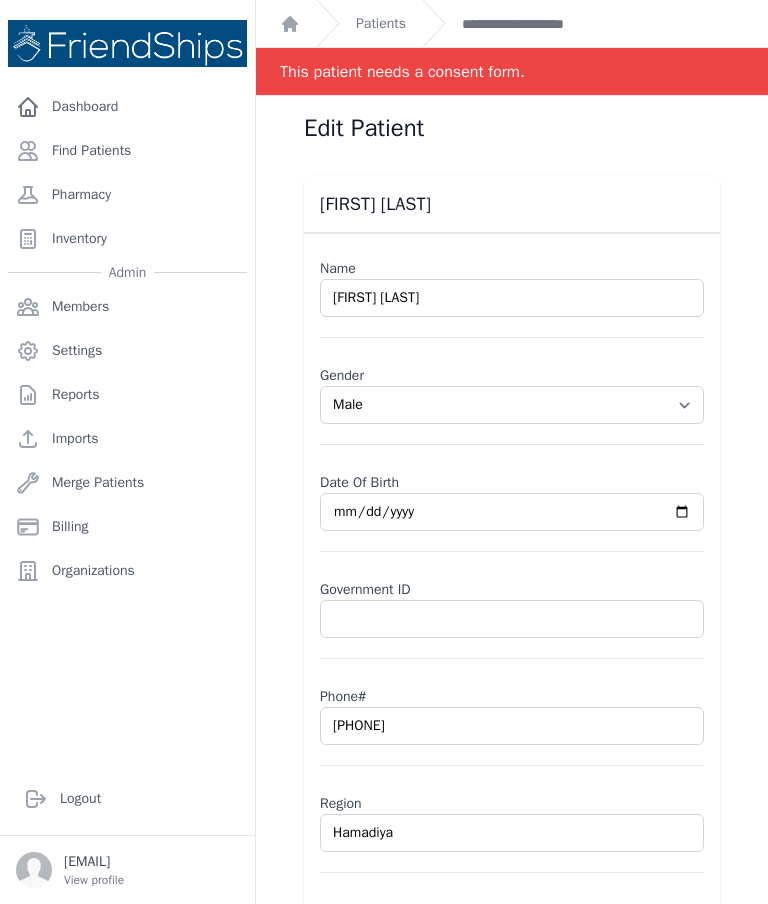 scroll, scrollTop: 0, scrollLeft: 0, axis: both 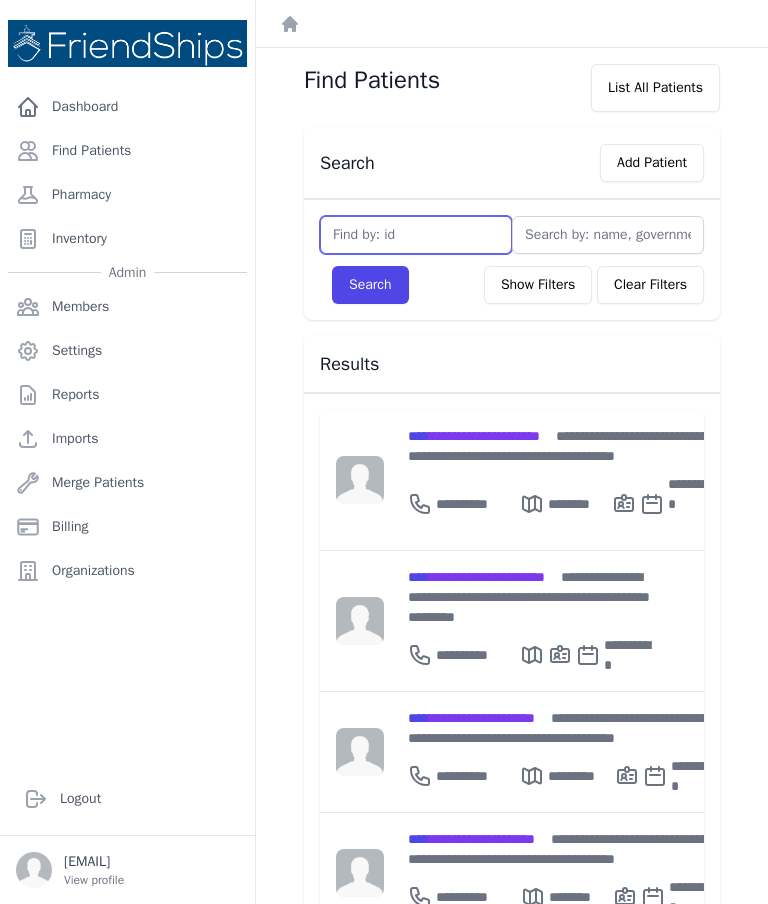 click at bounding box center (416, 235) 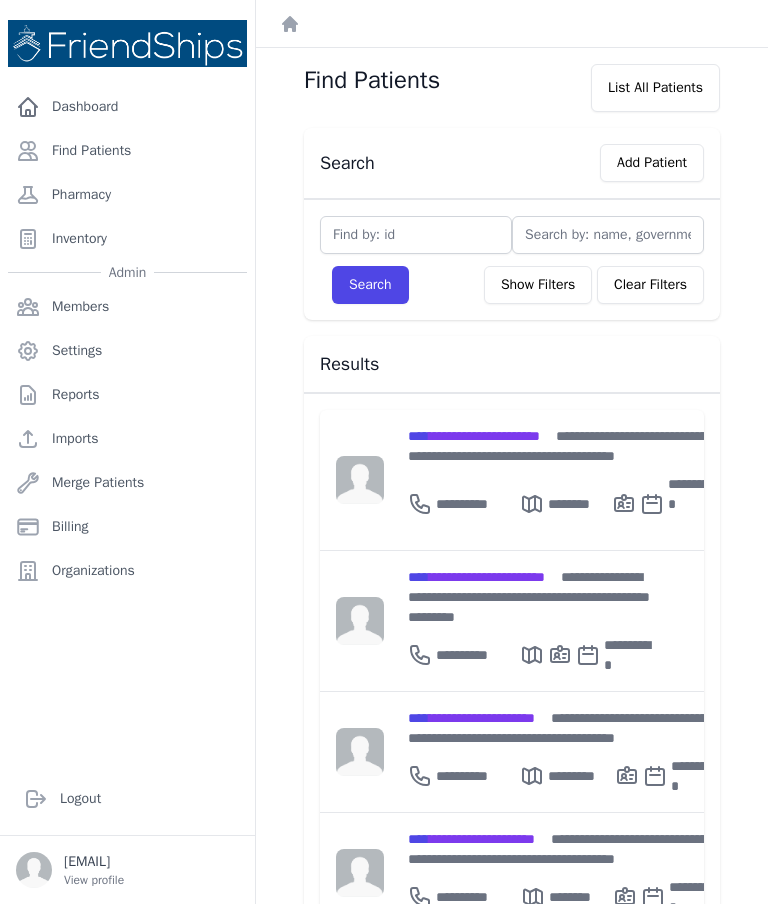 click on "**********" at bounding box center [562, 446] 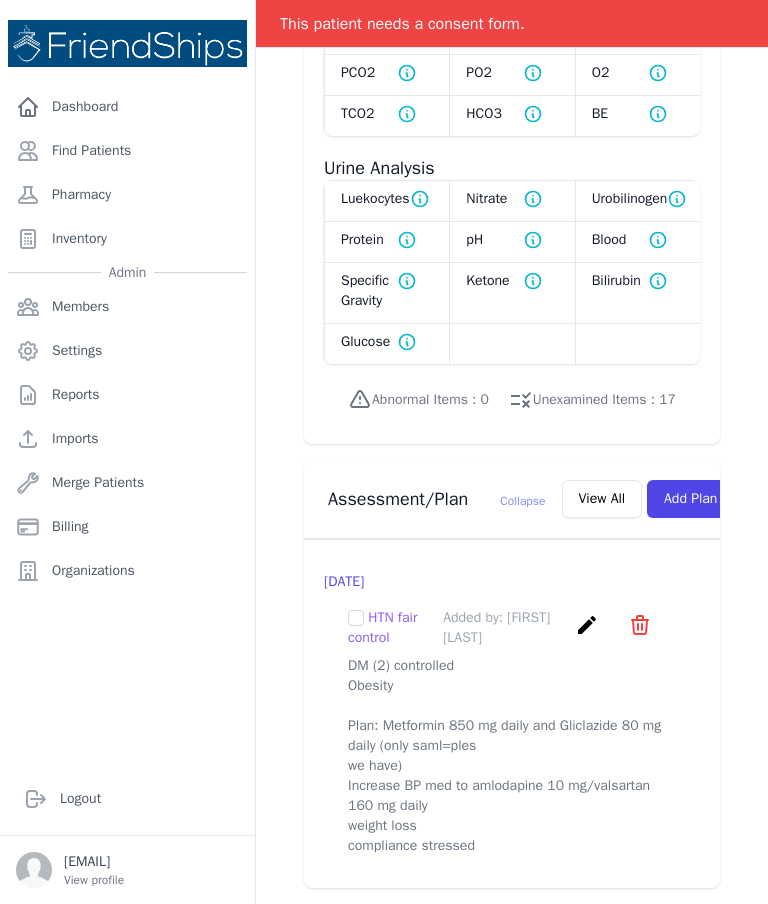 scroll, scrollTop: 1845, scrollLeft: 0, axis: vertical 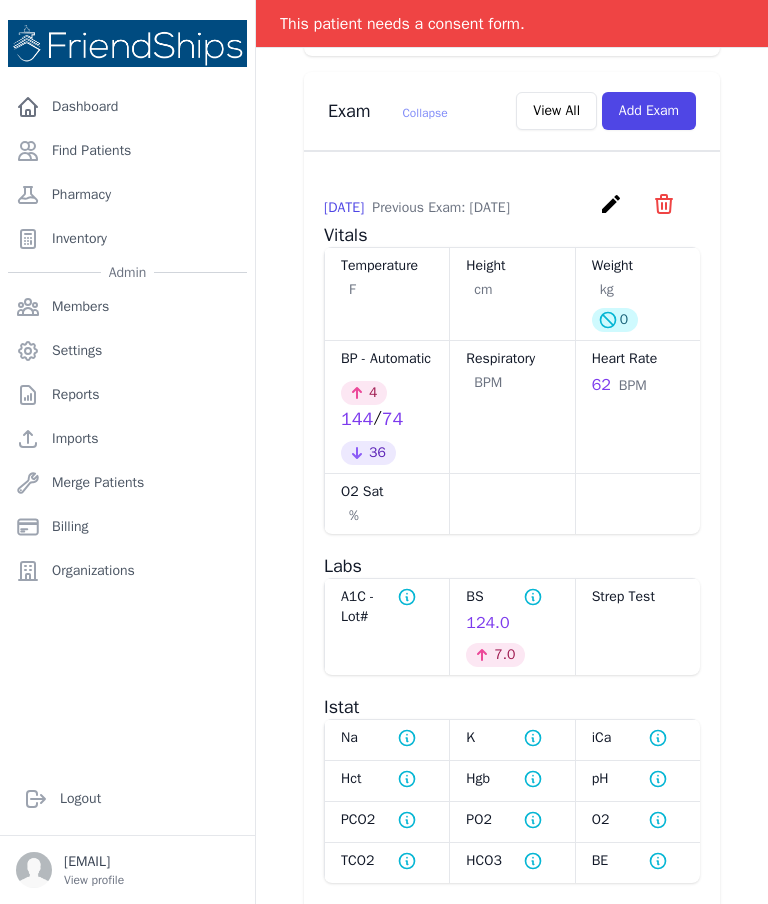 click on "View All" at bounding box center (556, 111) 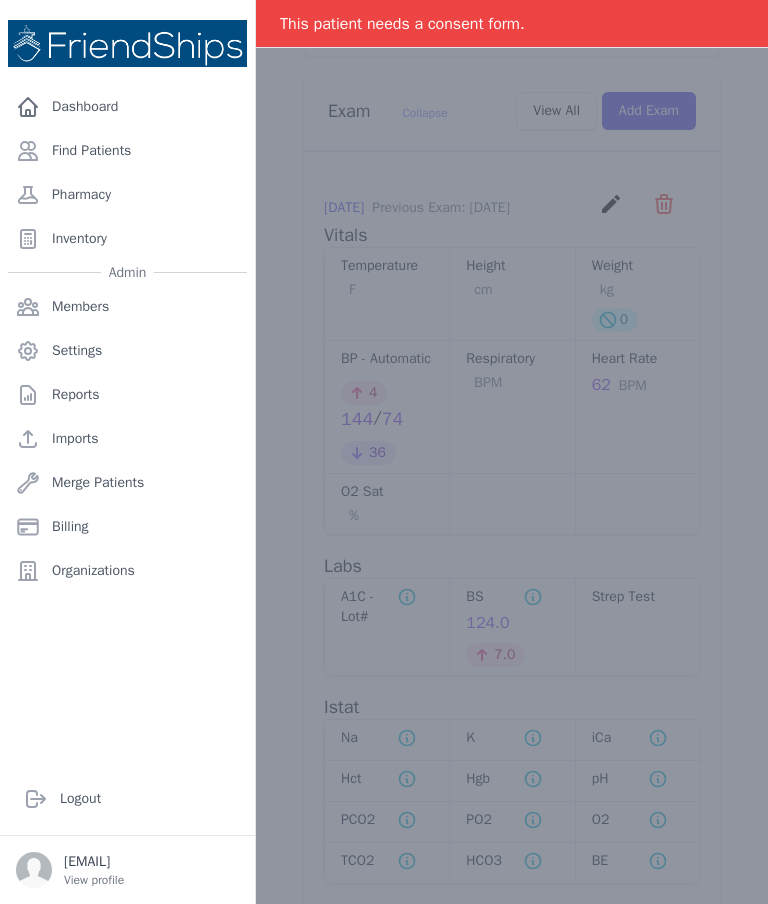 scroll, scrollTop: 0, scrollLeft: 0, axis: both 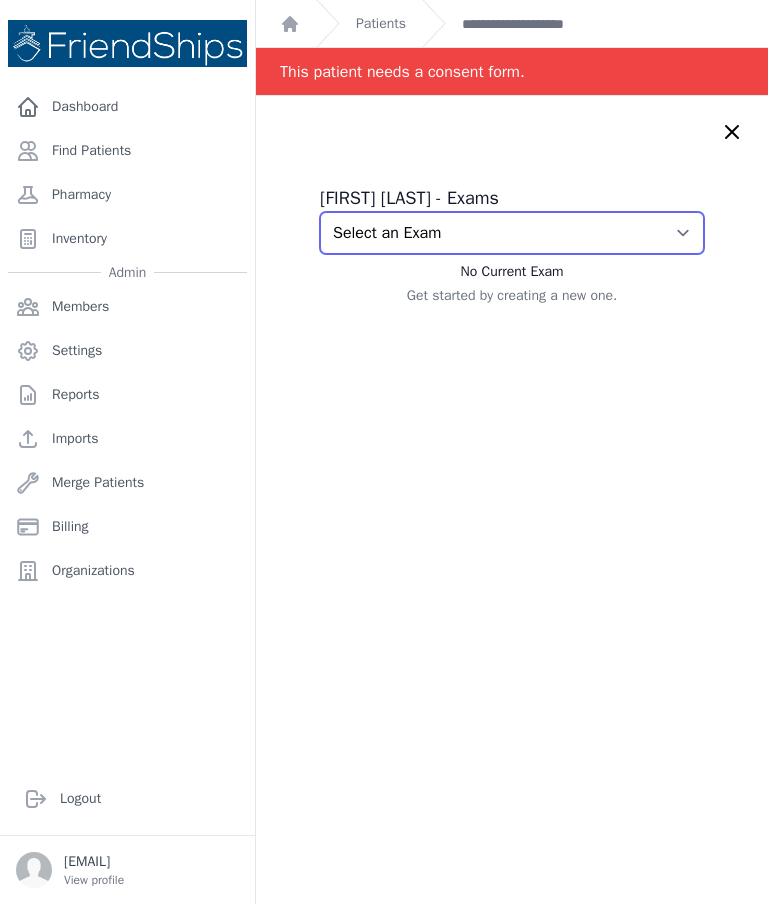 click on "Select an Exam
[DATE] [TIME]
[DATE] [TIME]
[DATE] [TIME]
[DATE] [TIME]" at bounding box center (512, 233) 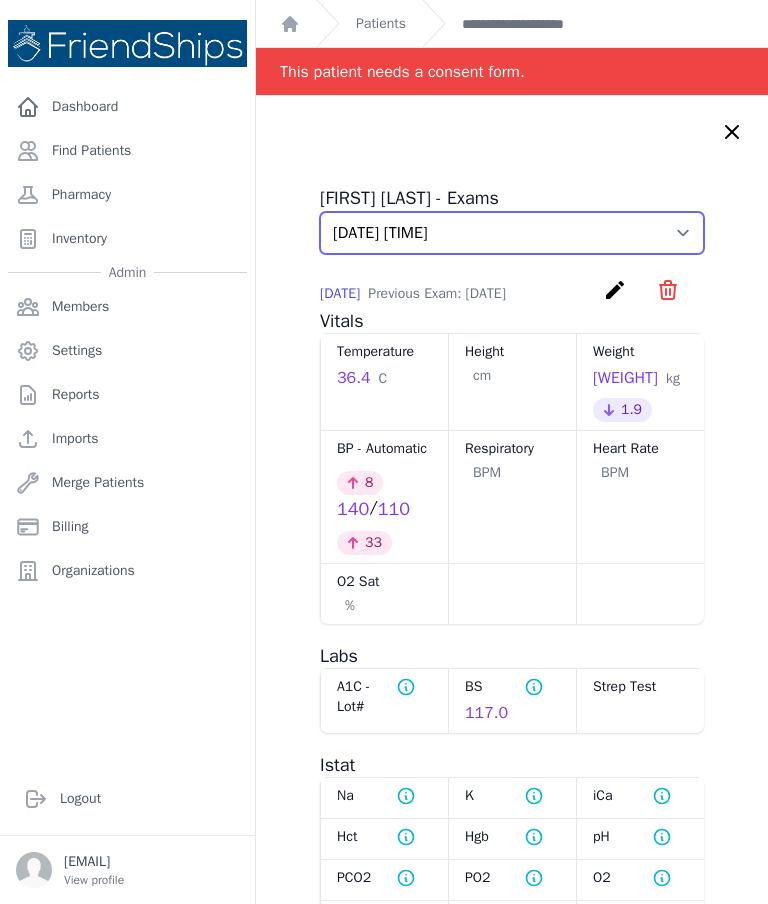 scroll, scrollTop: 0, scrollLeft: 0, axis: both 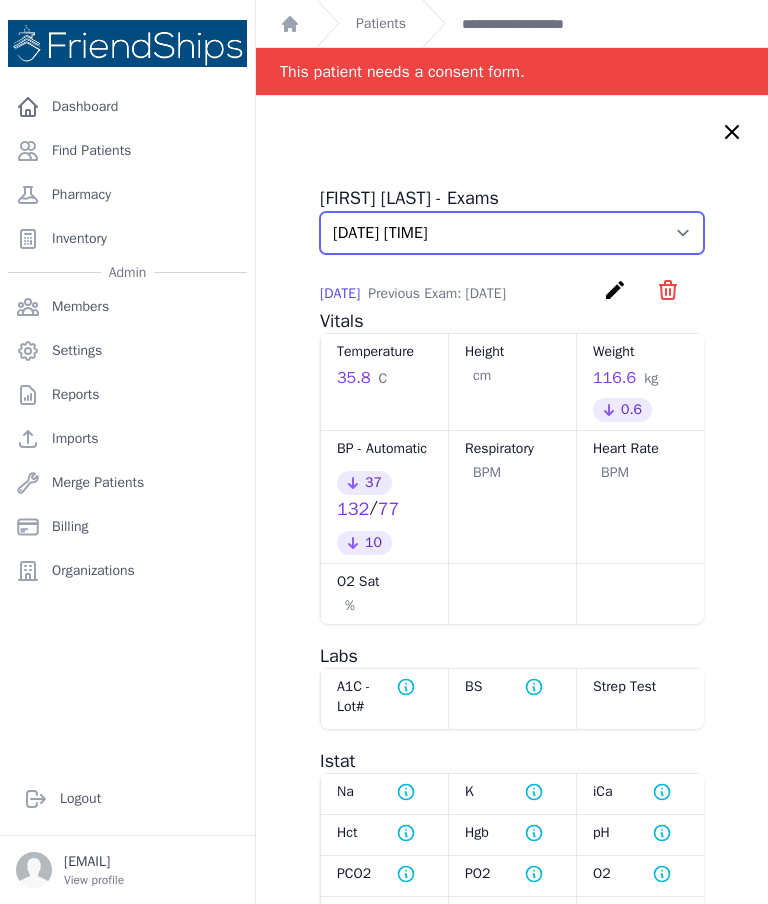 click on "Select an Exam
[DATE] [TIME]
[DATE] [TIME]
[DATE] [TIME]
[DATE] [TIME]" at bounding box center (512, 233) 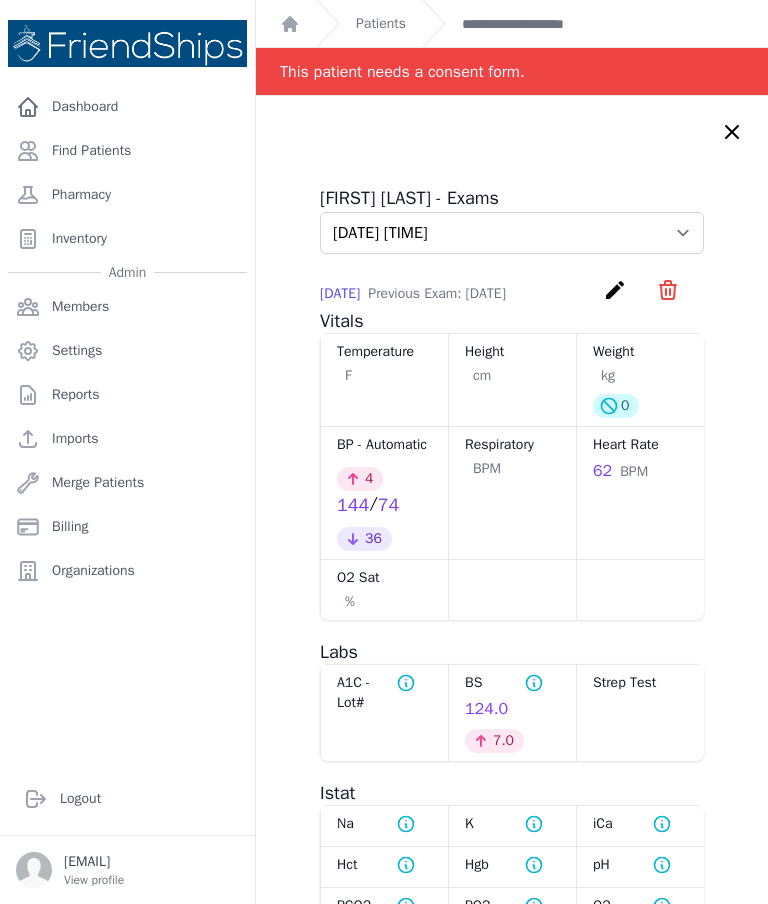 click on "Delete Patient [FIRST] [LAST] - Exams
Select an Exam
[DATE] [TIME]
[DATE] [TIME]
[DATE] [TIME]
[DATE] [TIME]
[DATE]
Previous Exam: [DATE]
create
​
Delete exam -  [NUMBER]
Are you sure? This action cannot be undone!
Confirm
Cancel" at bounding box center [512, 690] 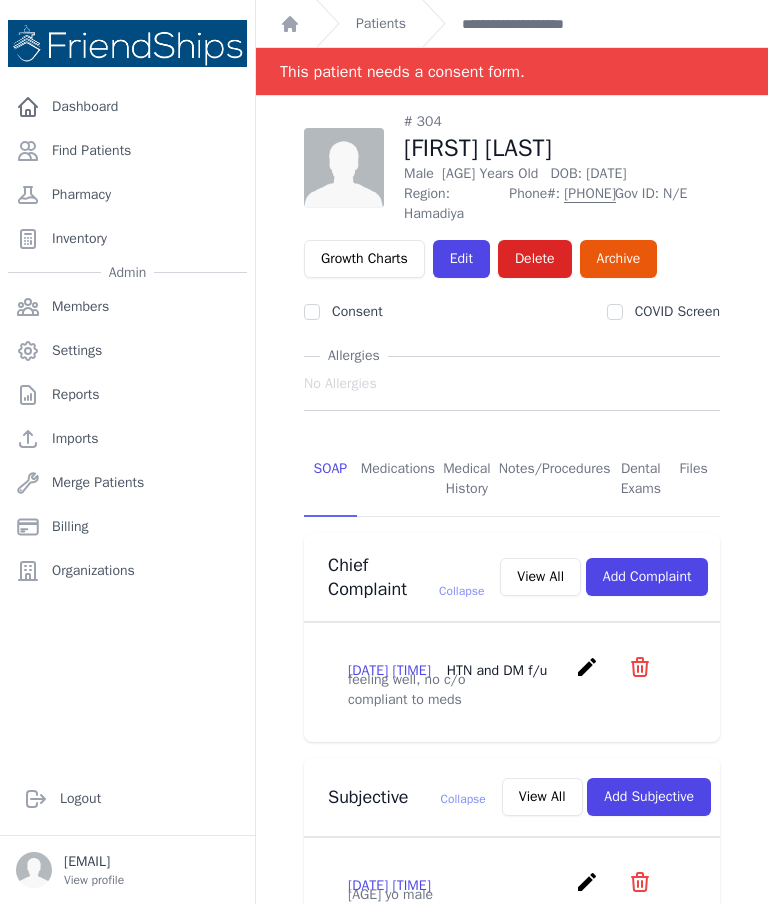 click on "[FIRST] [LAST]" at bounding box center (562, 148) 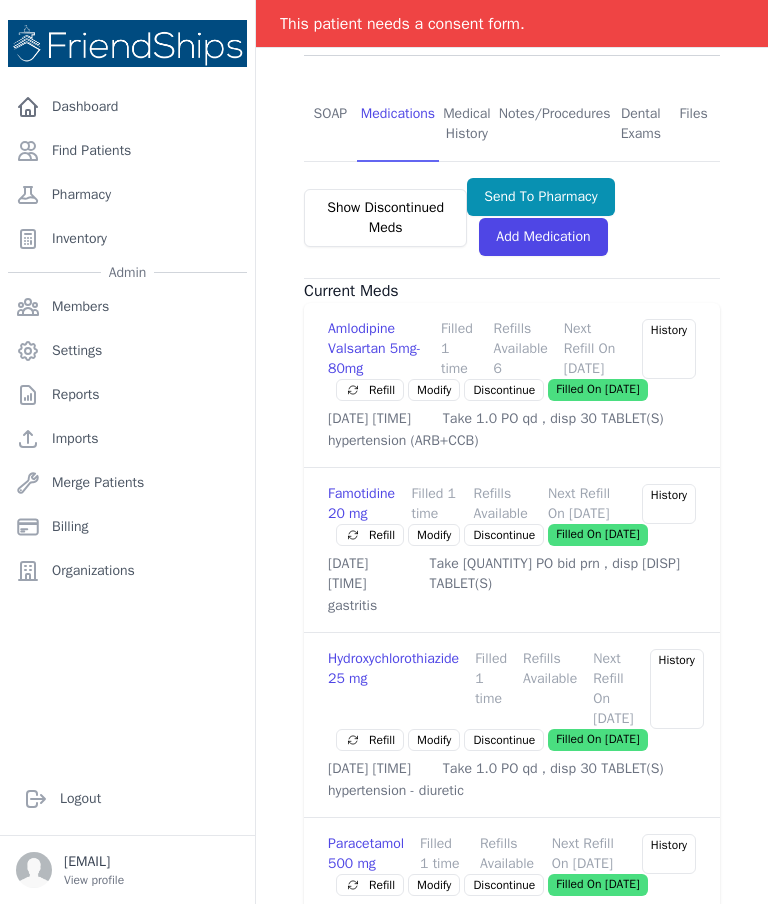 scroll, scrollTop: 402, scrollLeft: 0, axis: vertical 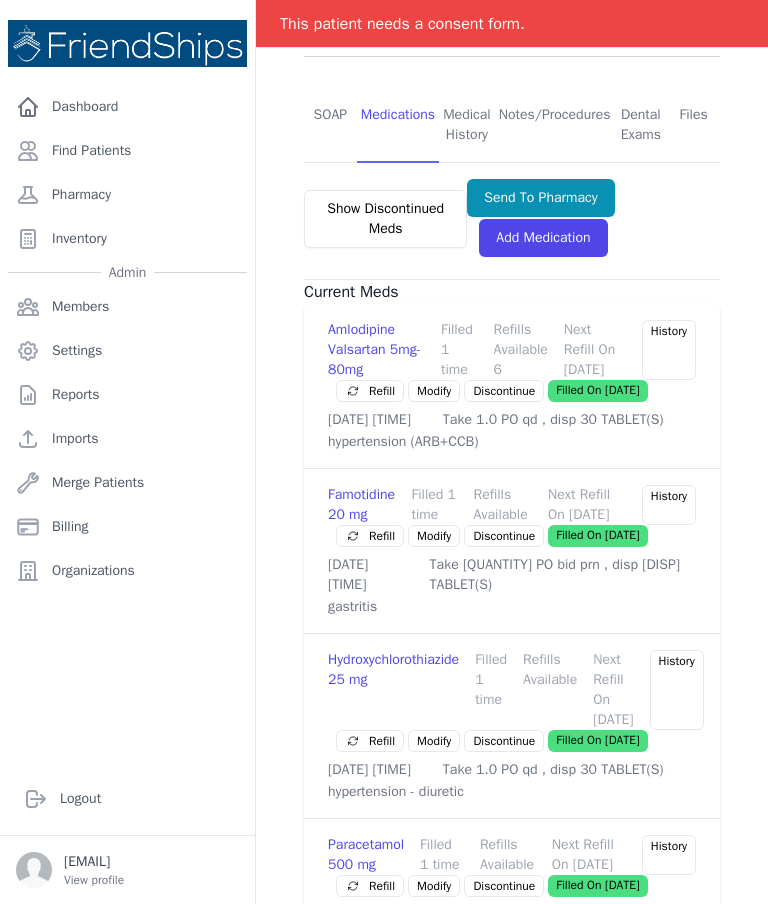 click on "SOAP" at bounding box center (330, 126) 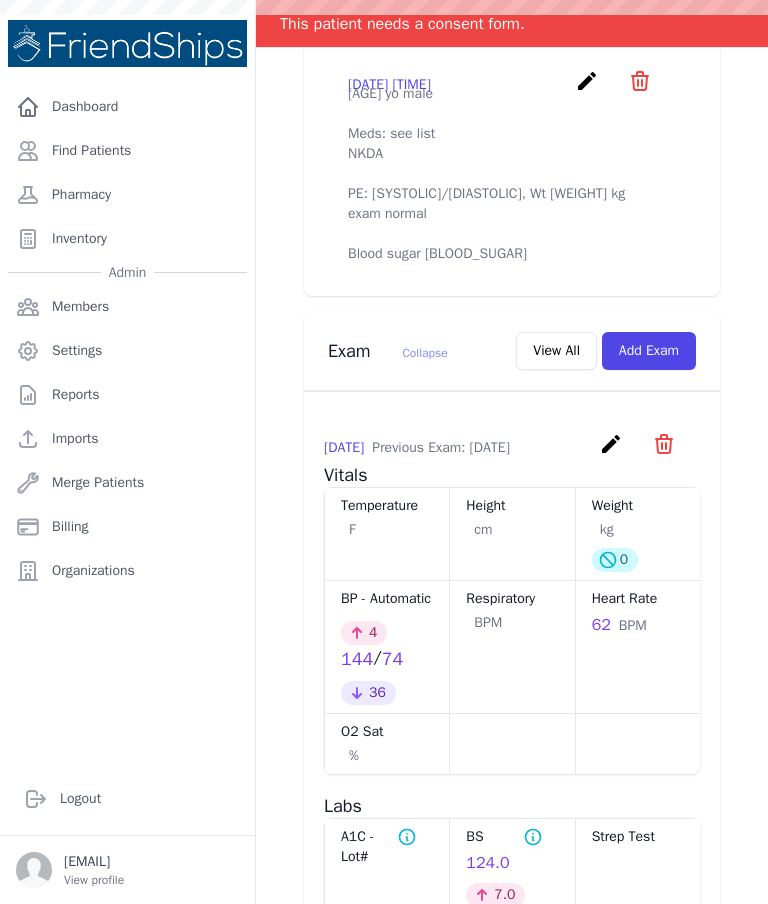 scroll, scrollTop: 850, scrollLeft: 0, axis: vertical 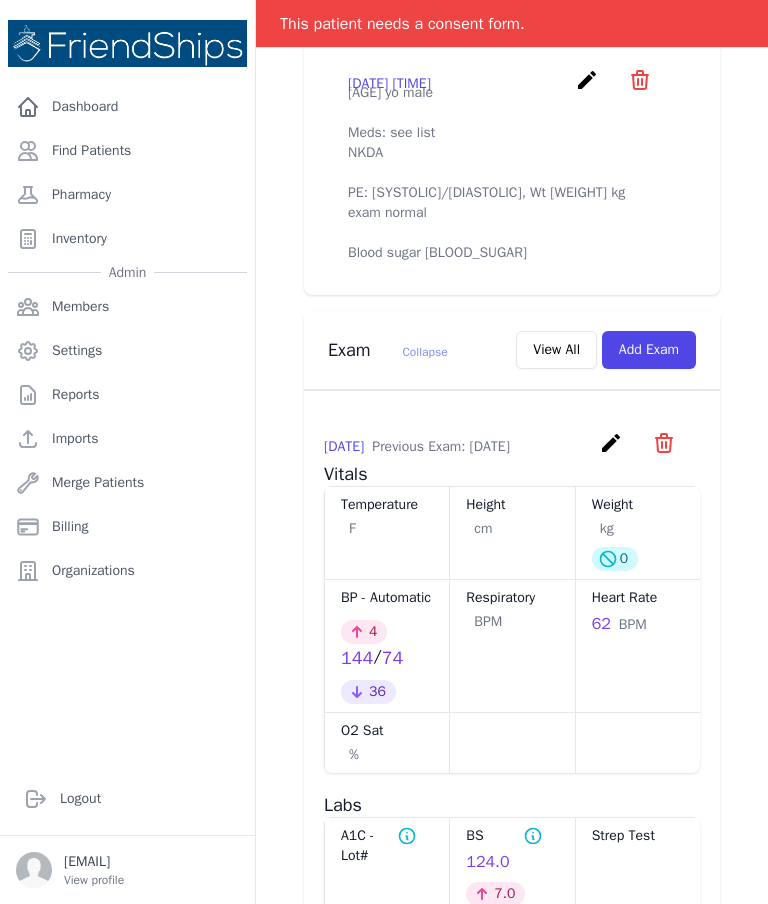 click on "Add Exam" at bounding box center (649, 350) 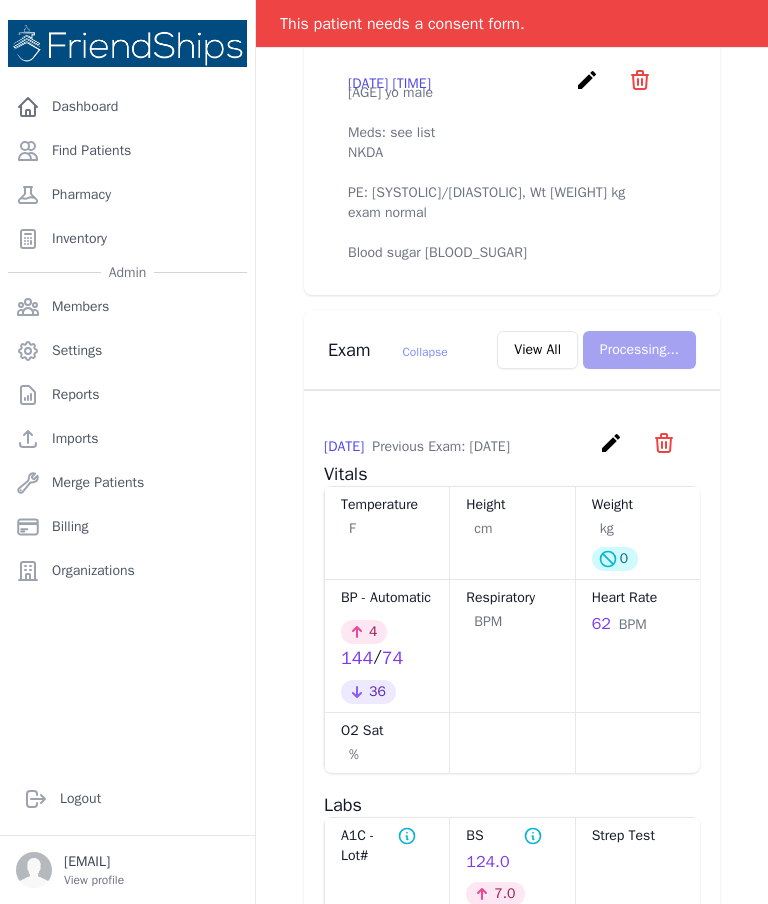 scroll, scrollTop: 0, scrollLeft: 0, axis: both 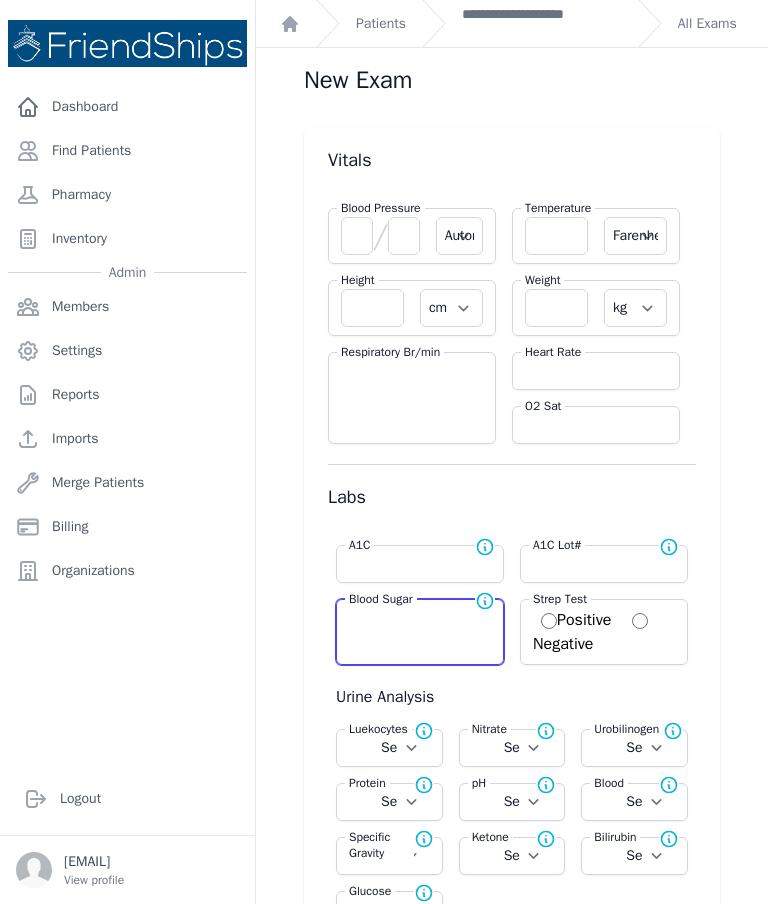 click at bounding box center [420, 618] 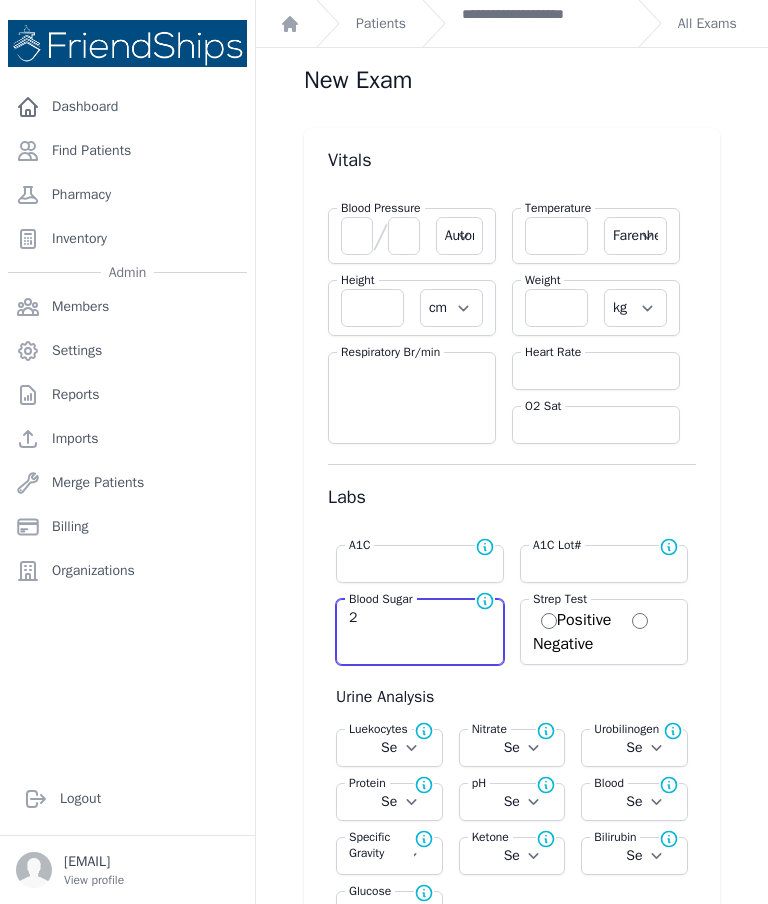 click on "2" at bounding box center (420, 618) 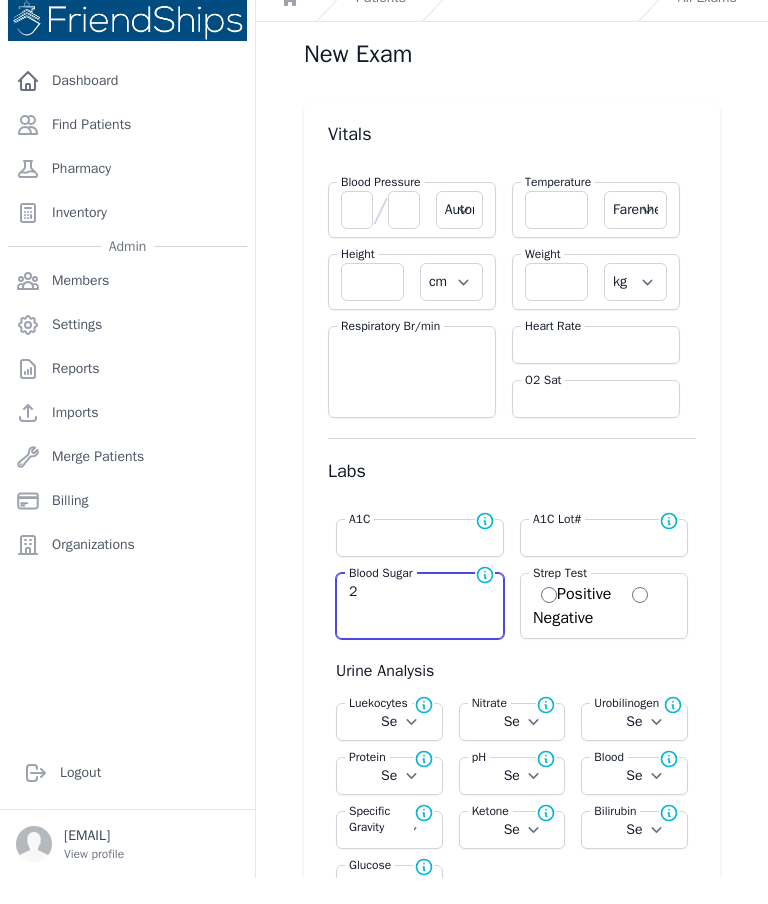 type on "2" 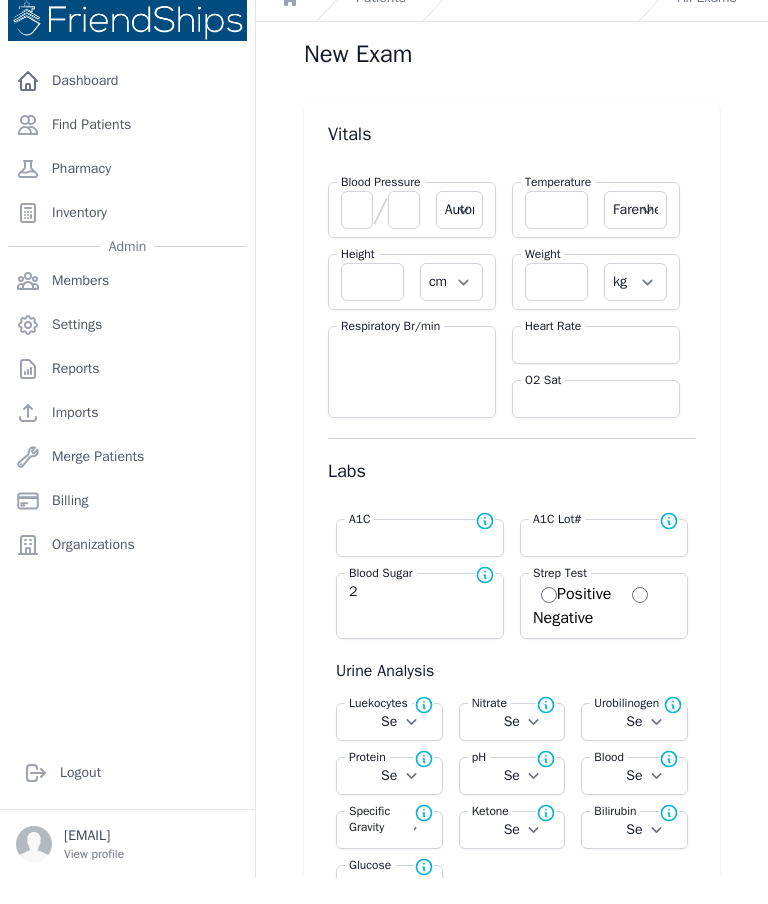 click on "Blood Sugar
Normal range for Blood Sugar is 100 - 126
[NUMBER]" at bounding box center [420, 632] 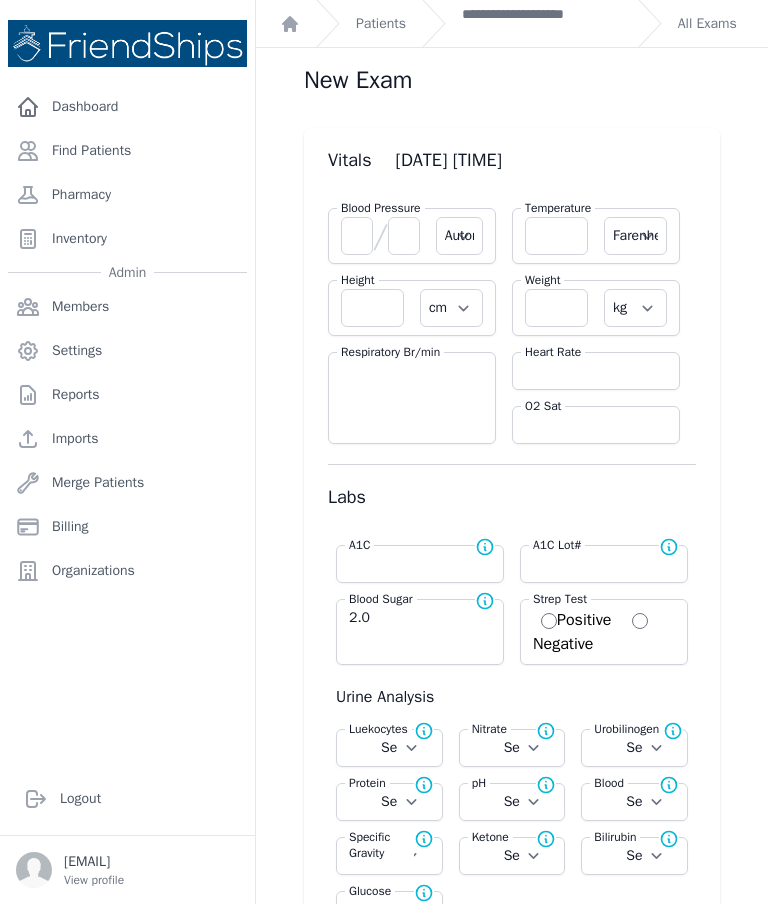 click on "Blood Sugar" at bounding box center [381, 601] 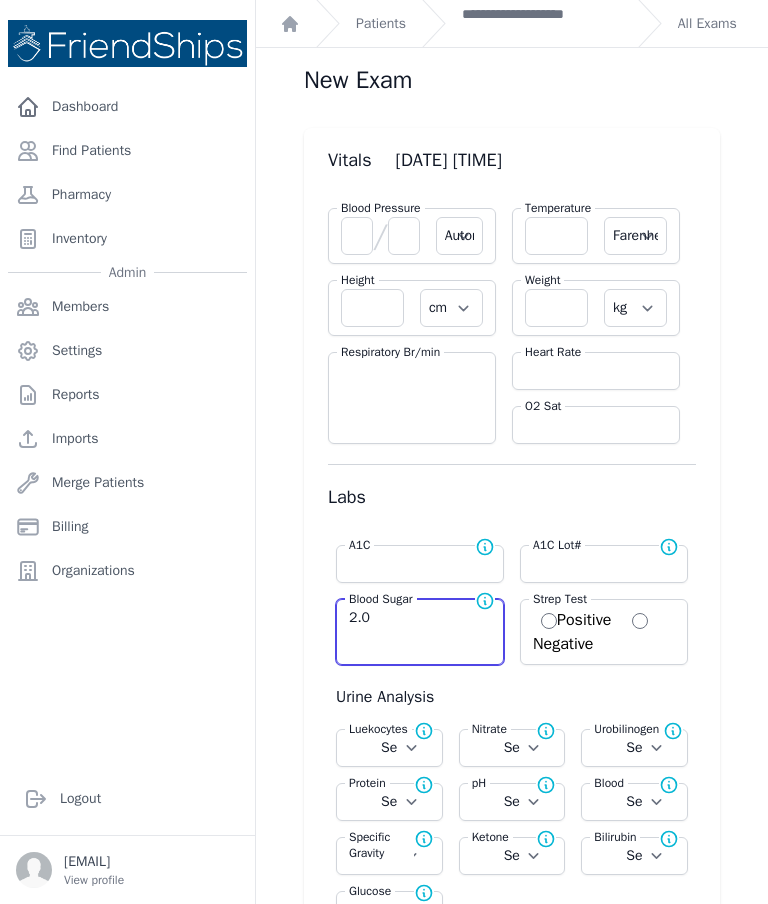 click on "2.0" at bounding box center [420, 618] 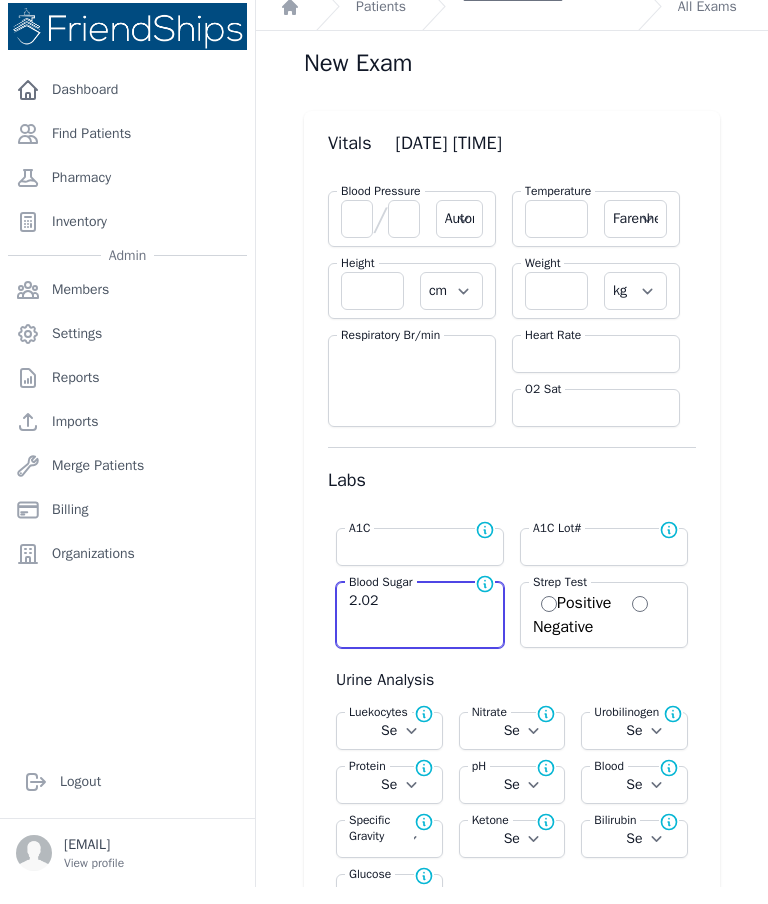 click on "2.02" at bounding box center (420, 618) 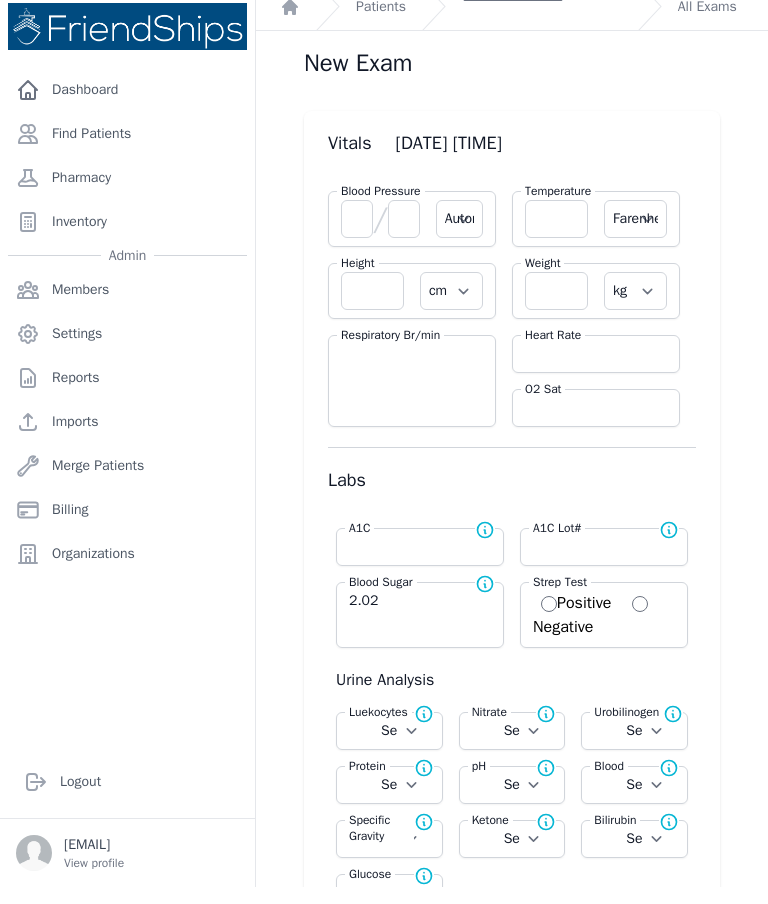 select on "Automatic" 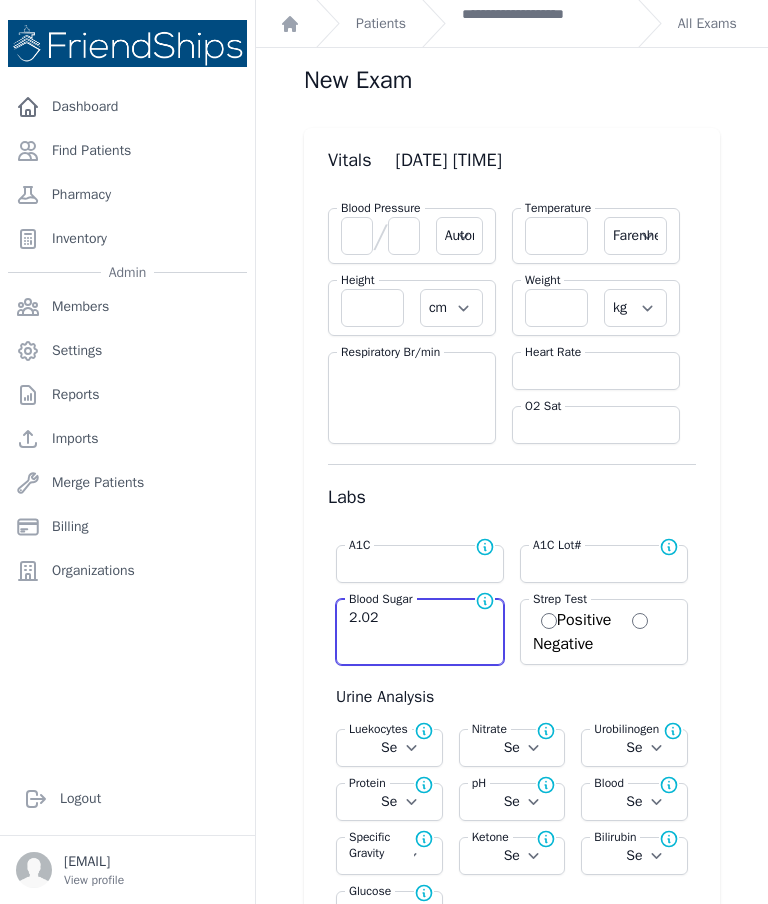 click on "2.02" at bounding box center (420, 618) 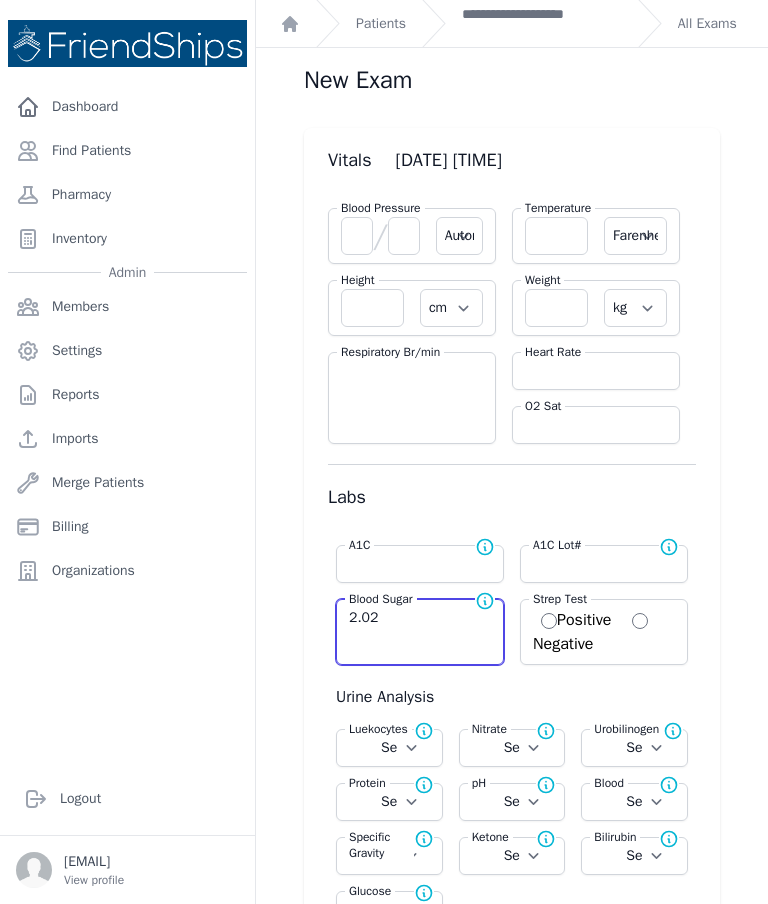 click on "2.02" at bounding box center [420, 618] 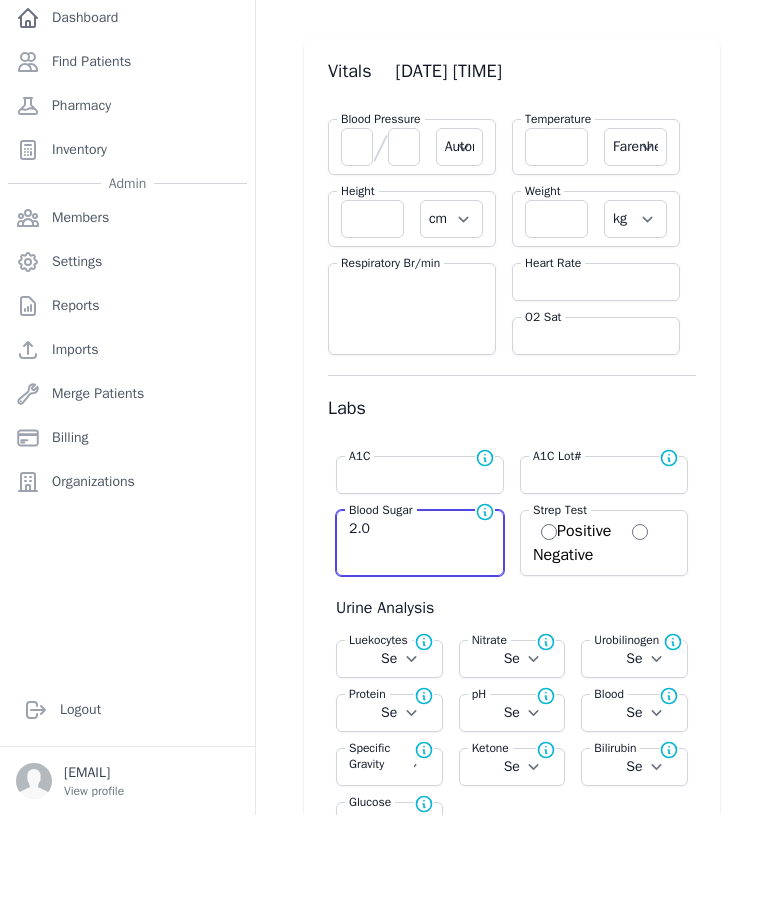 type on "2" 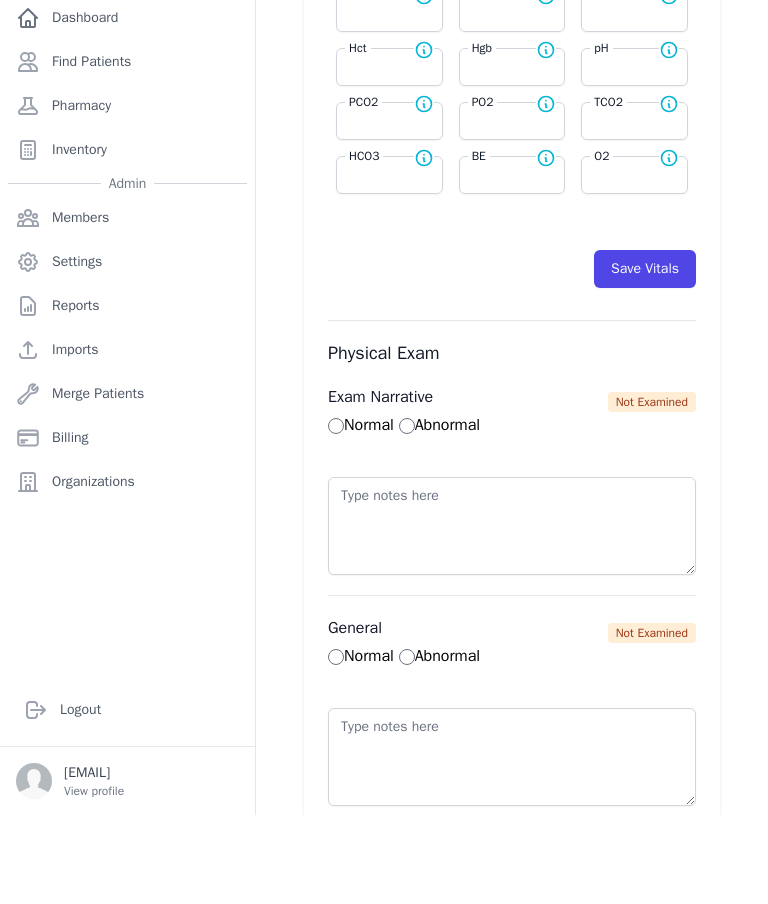 scroll, scrollTop: 929, scrollLeft: 0, axis: vertical 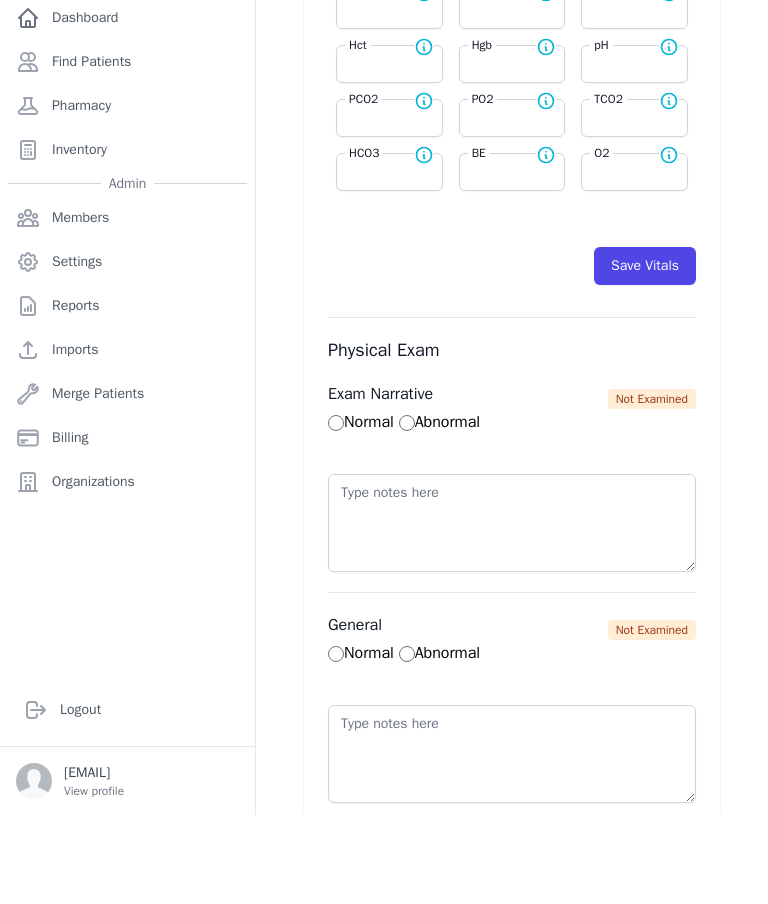 type on "156" 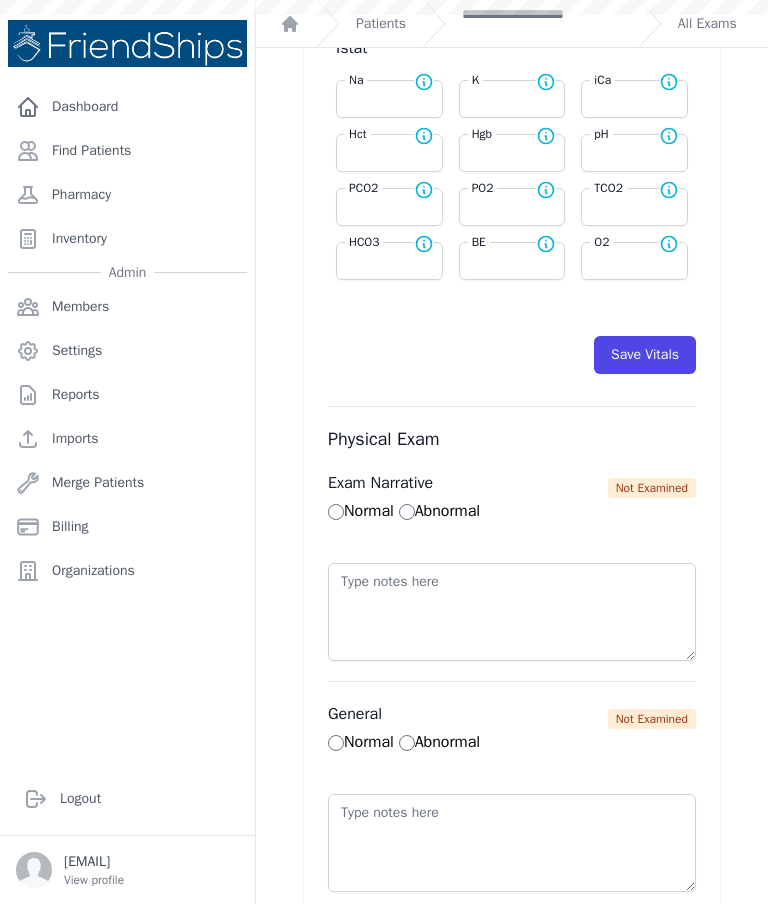 select on "Automatic" 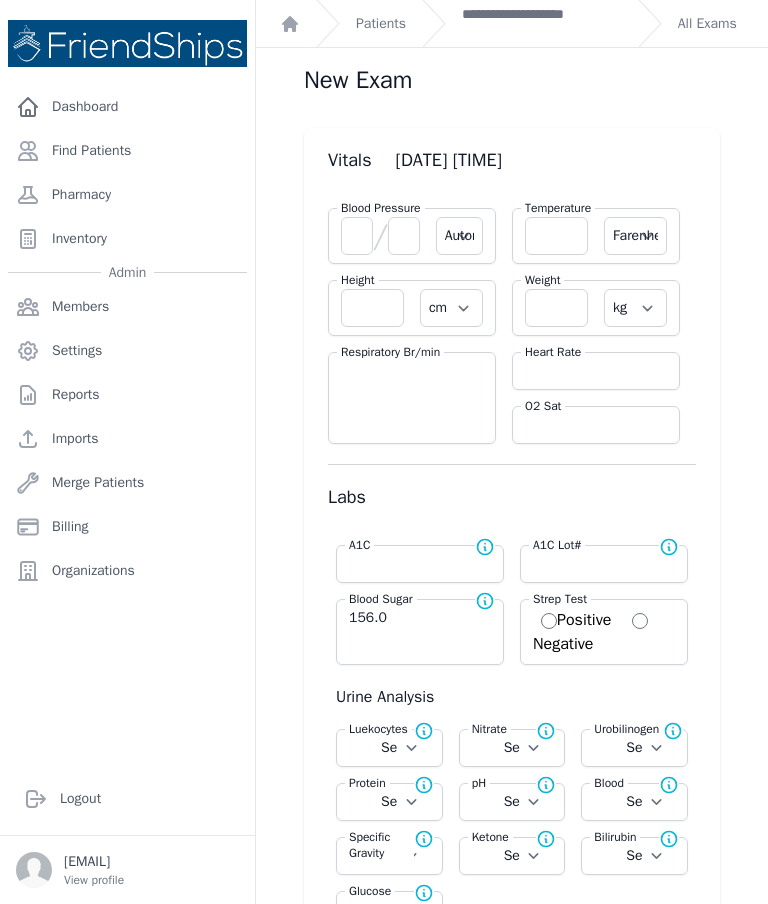 scroll, scrollTop: 0, scrollLeft: 0, axis: both 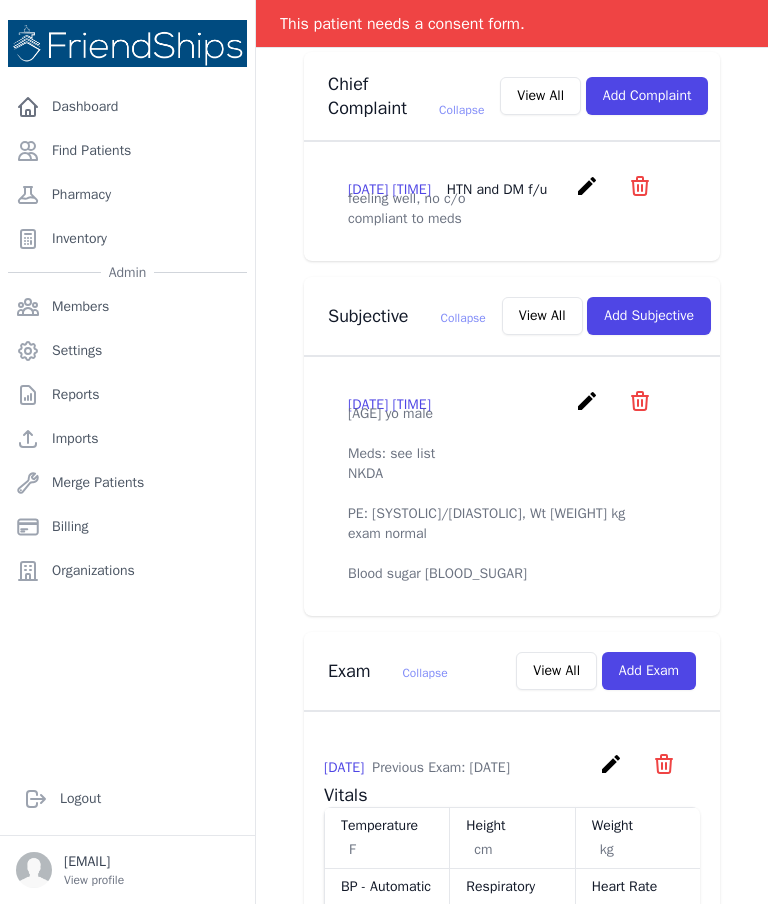 click on "Add Subjective" at bounding box center [649, 316] 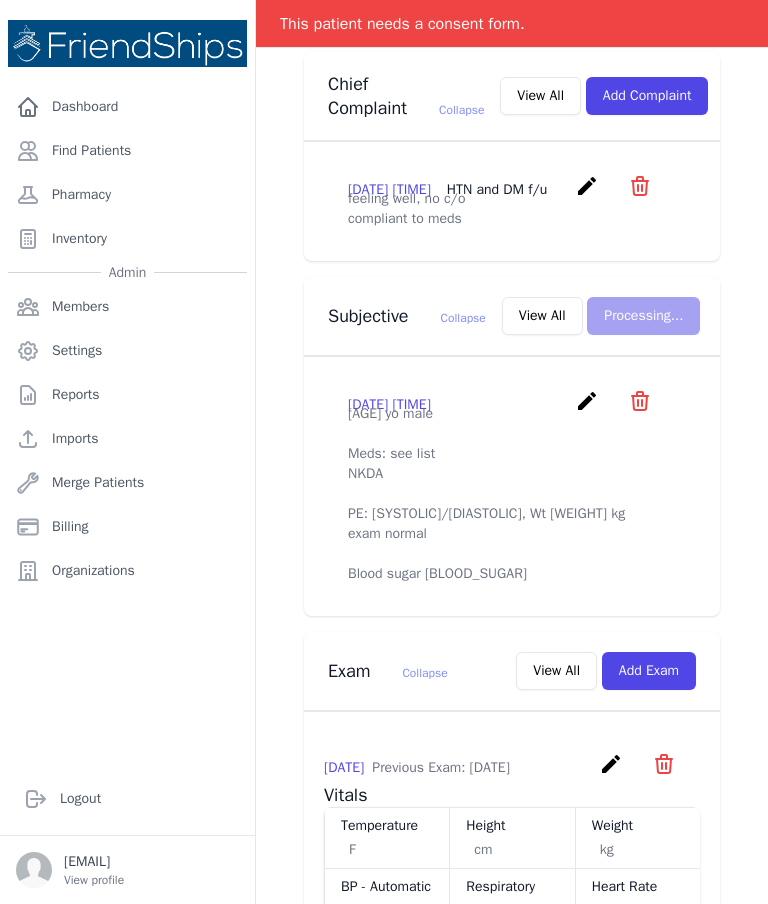 scroll, scrollTop: 0, scrollLeft: 0, axis: both 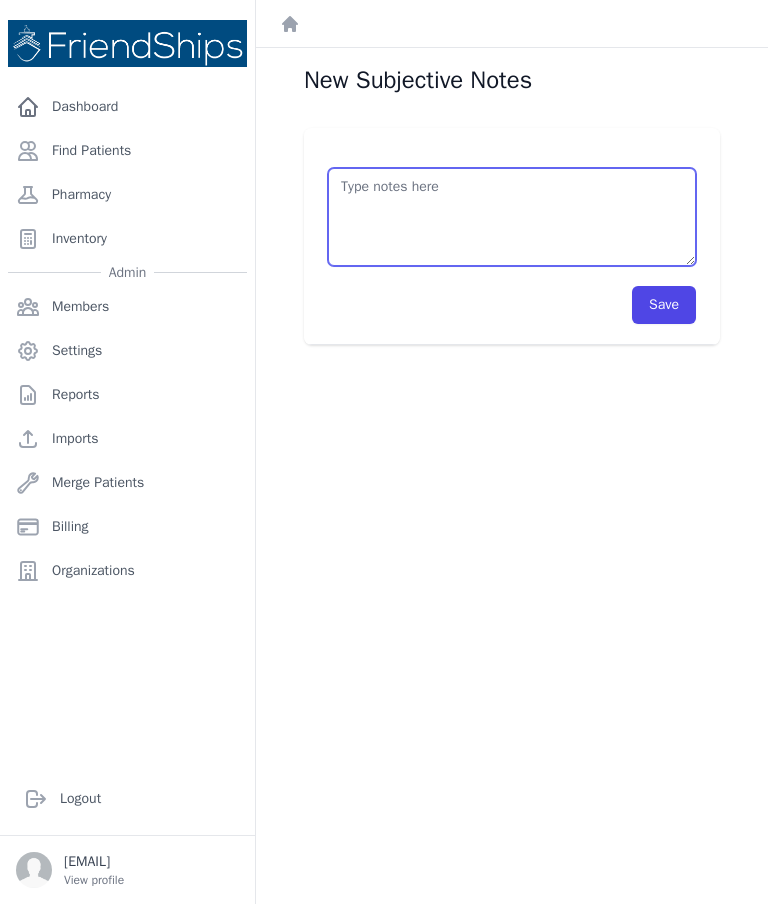 click at bounding box center [512, 217] 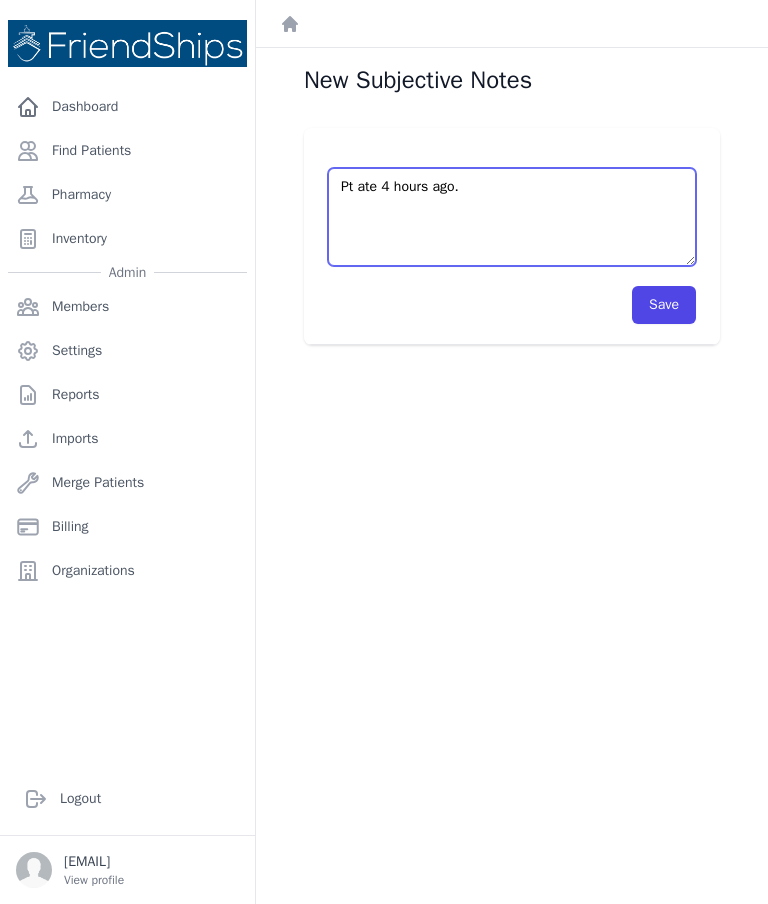 type on "Pt ate 4 hours ago." 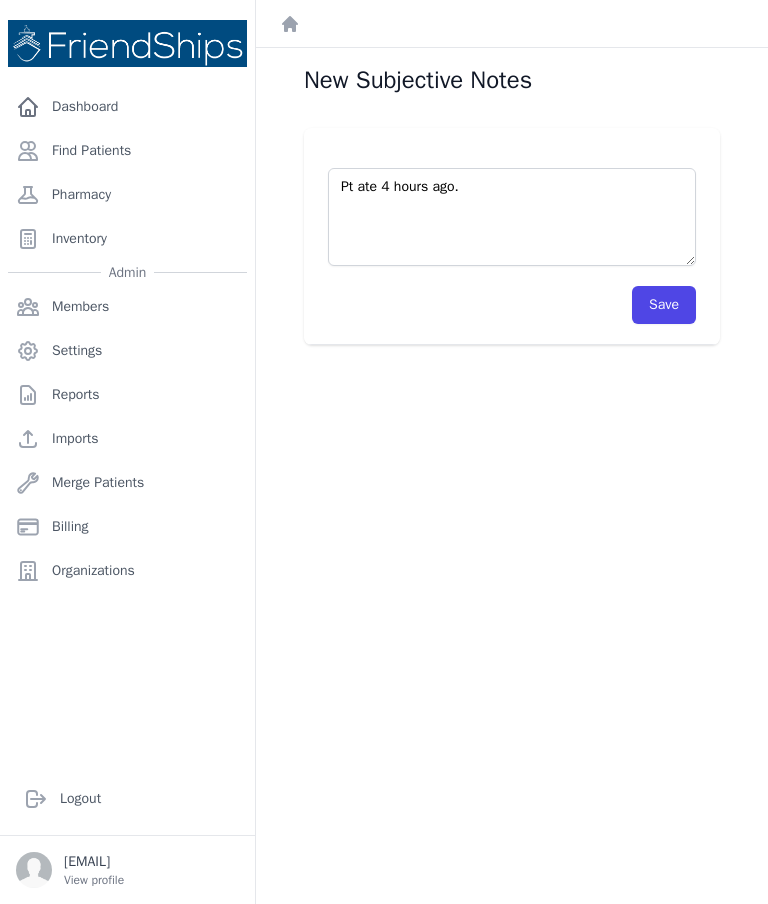 click on "Save" at bounding box center [664, 305] 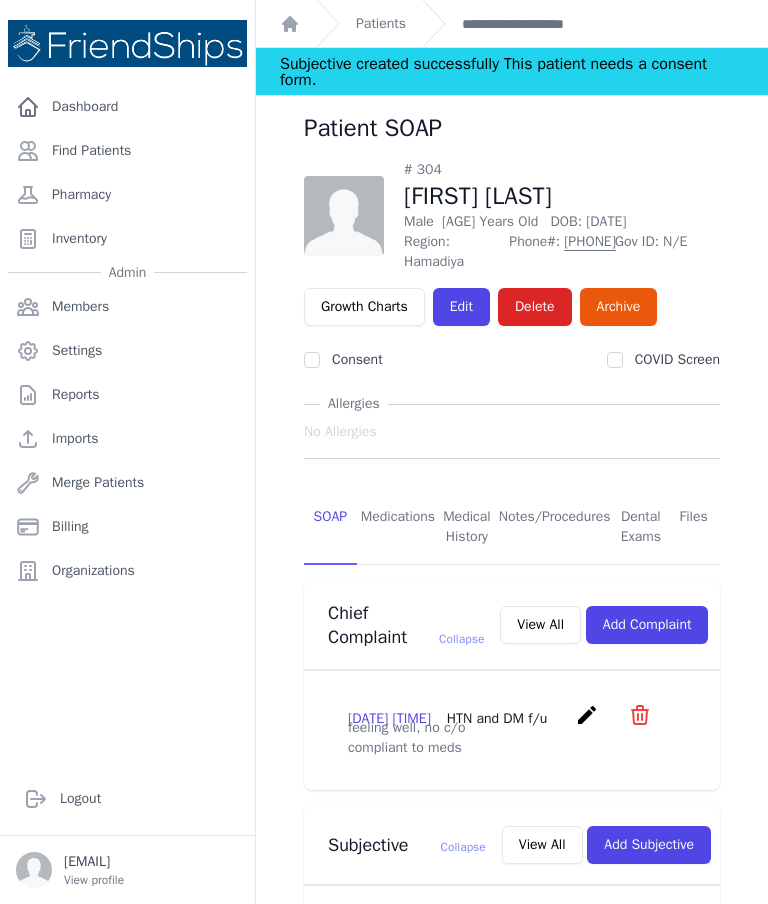 scroll, scrollTop: 0, scrollLeft: 0, axis: both 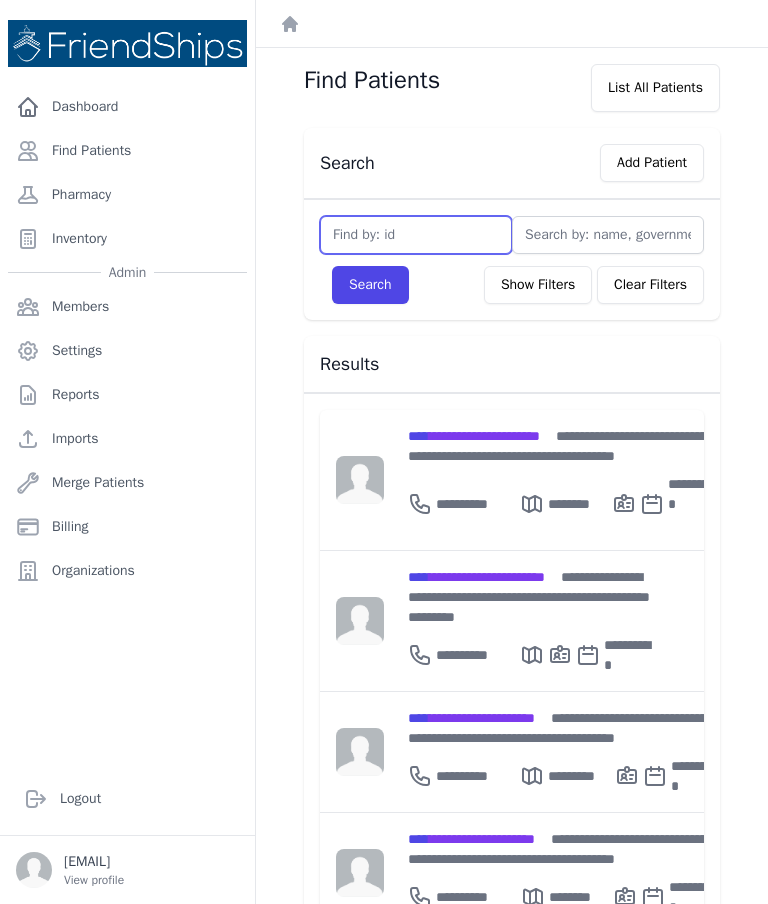 click at bounding box center (416, 235) 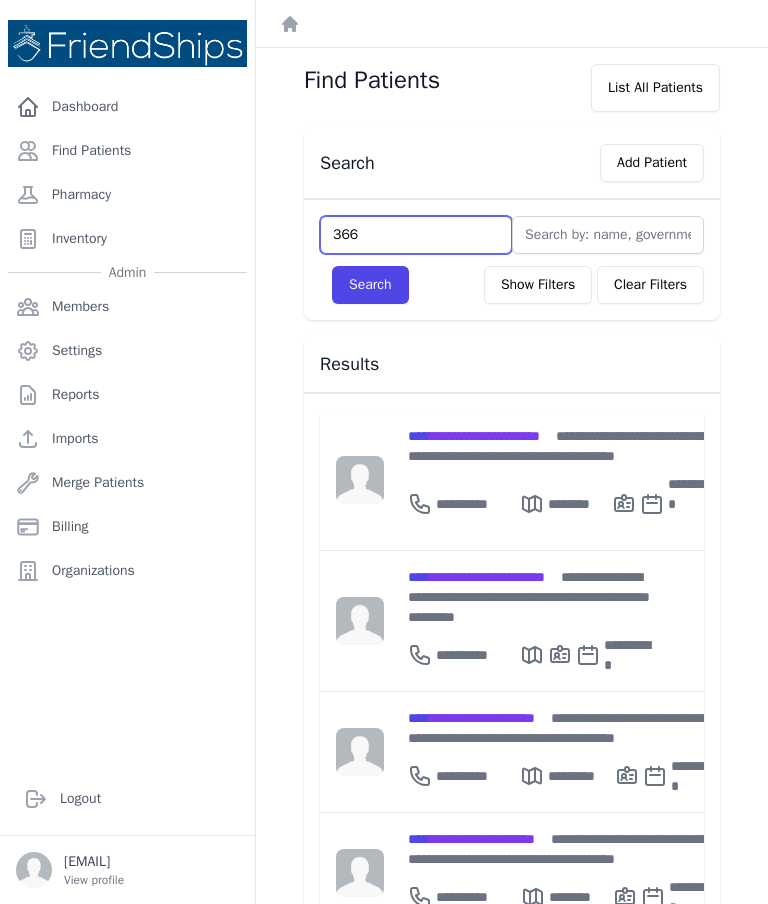 type on "366" 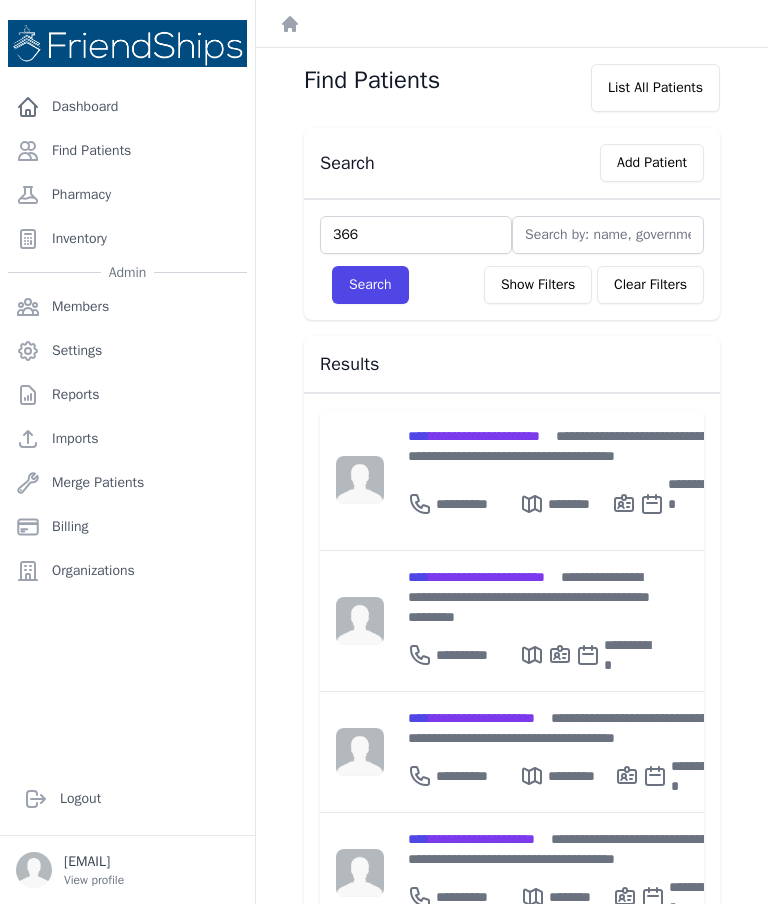 click on "Search" at bounding box center [370, 285] 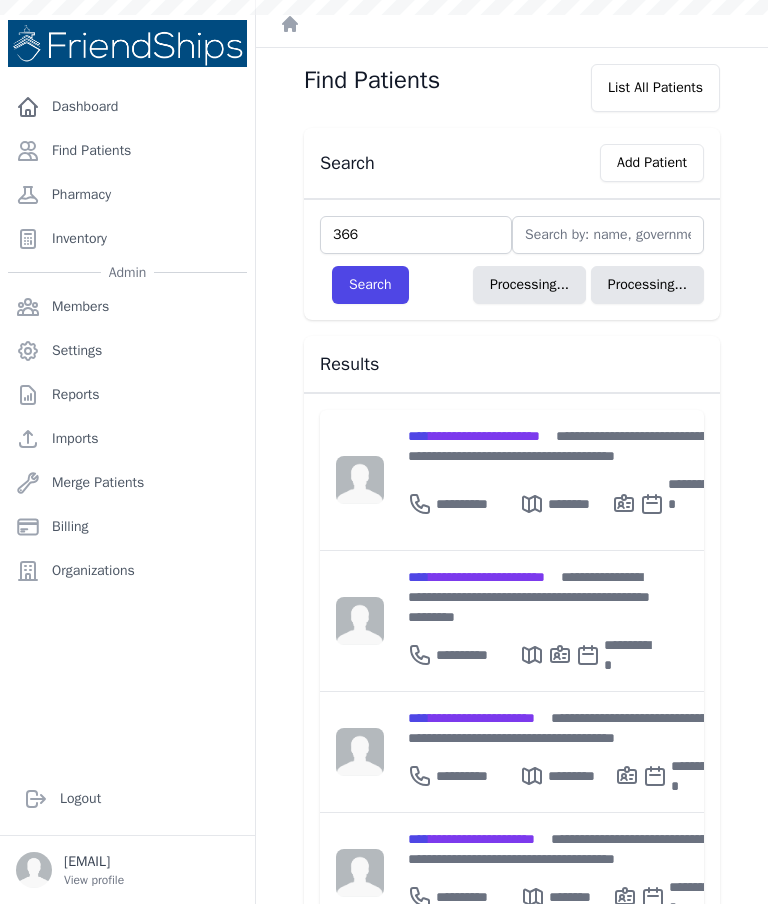 type 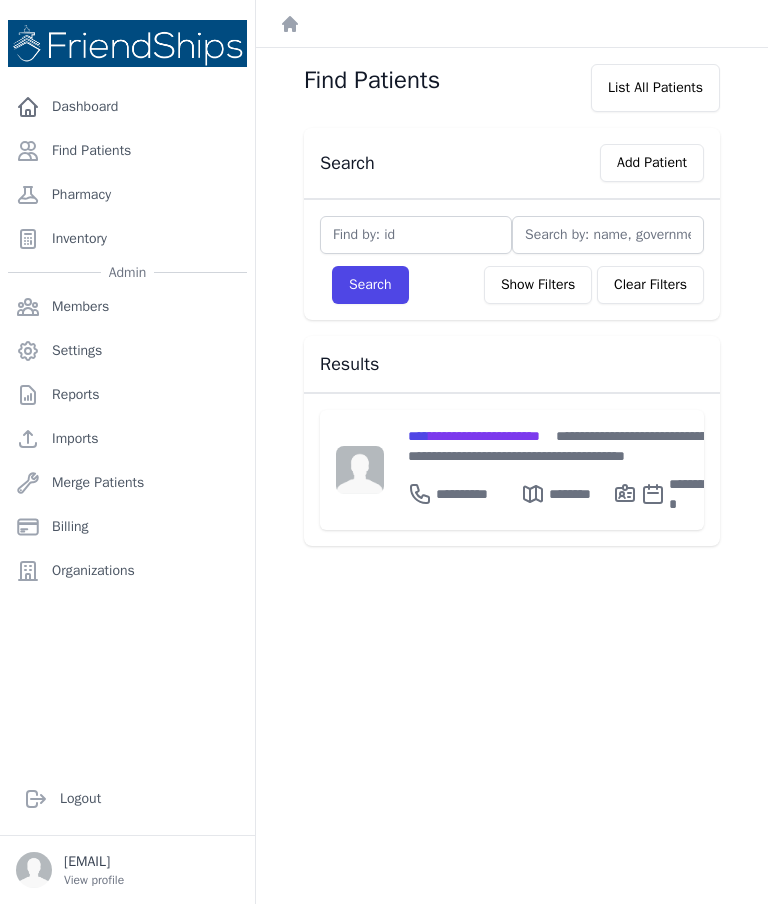 click on "**********" at bounding box center (474, 436) 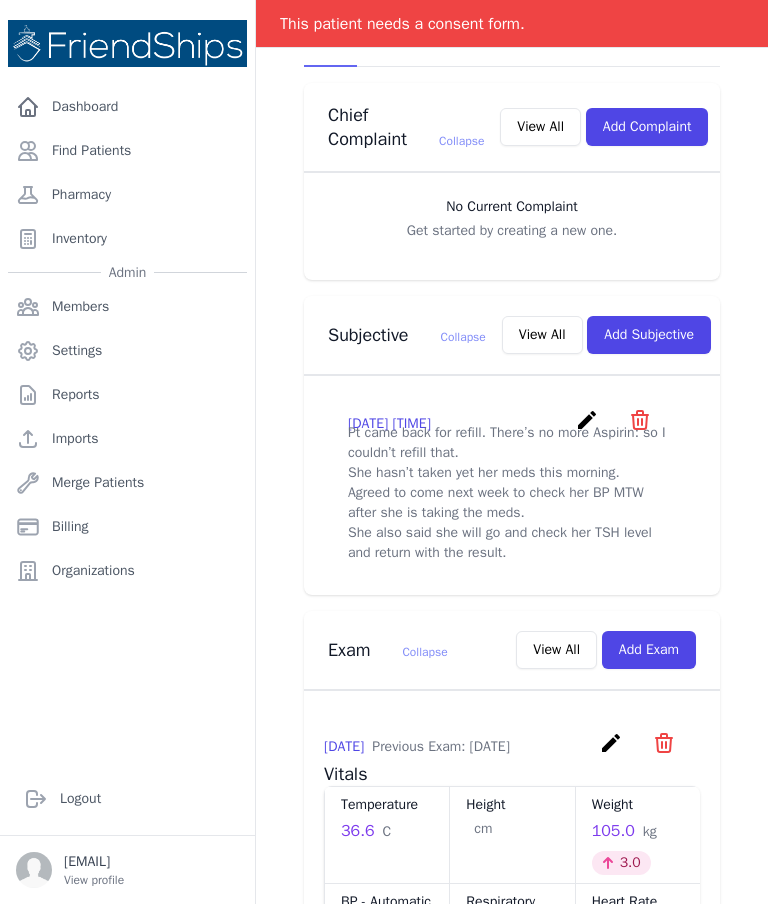 scroll, scrollTop: 466, scrollLeft: 0, axis: vertical 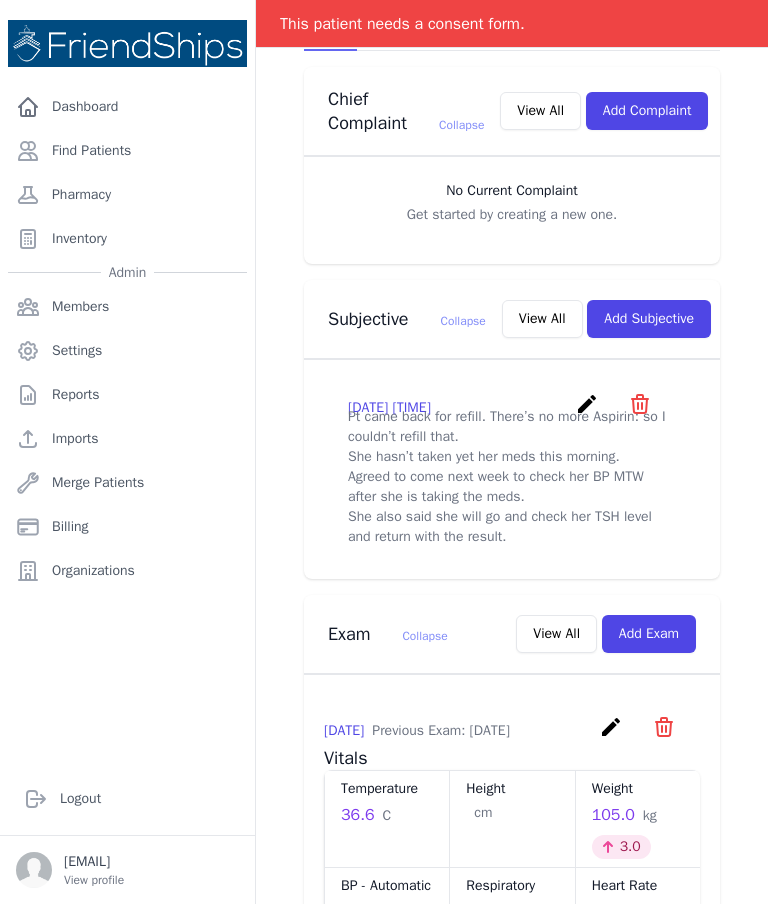 click on "View All" at bounding box center [542, 319] 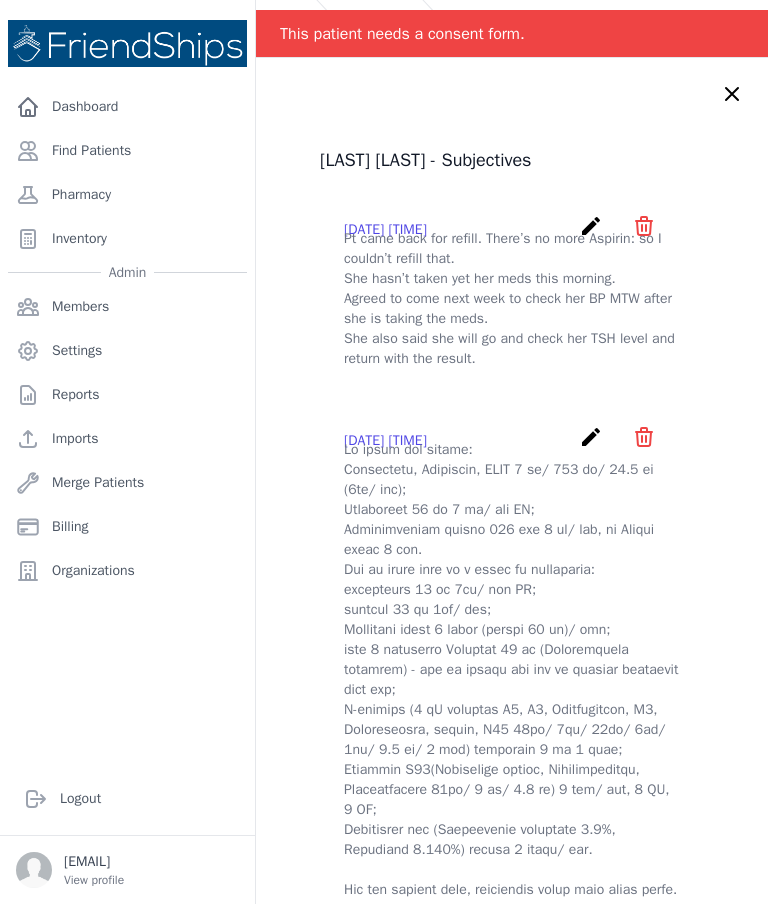 scroll, scrollTop: 37, scrollLeft: 0, axis: vertical 